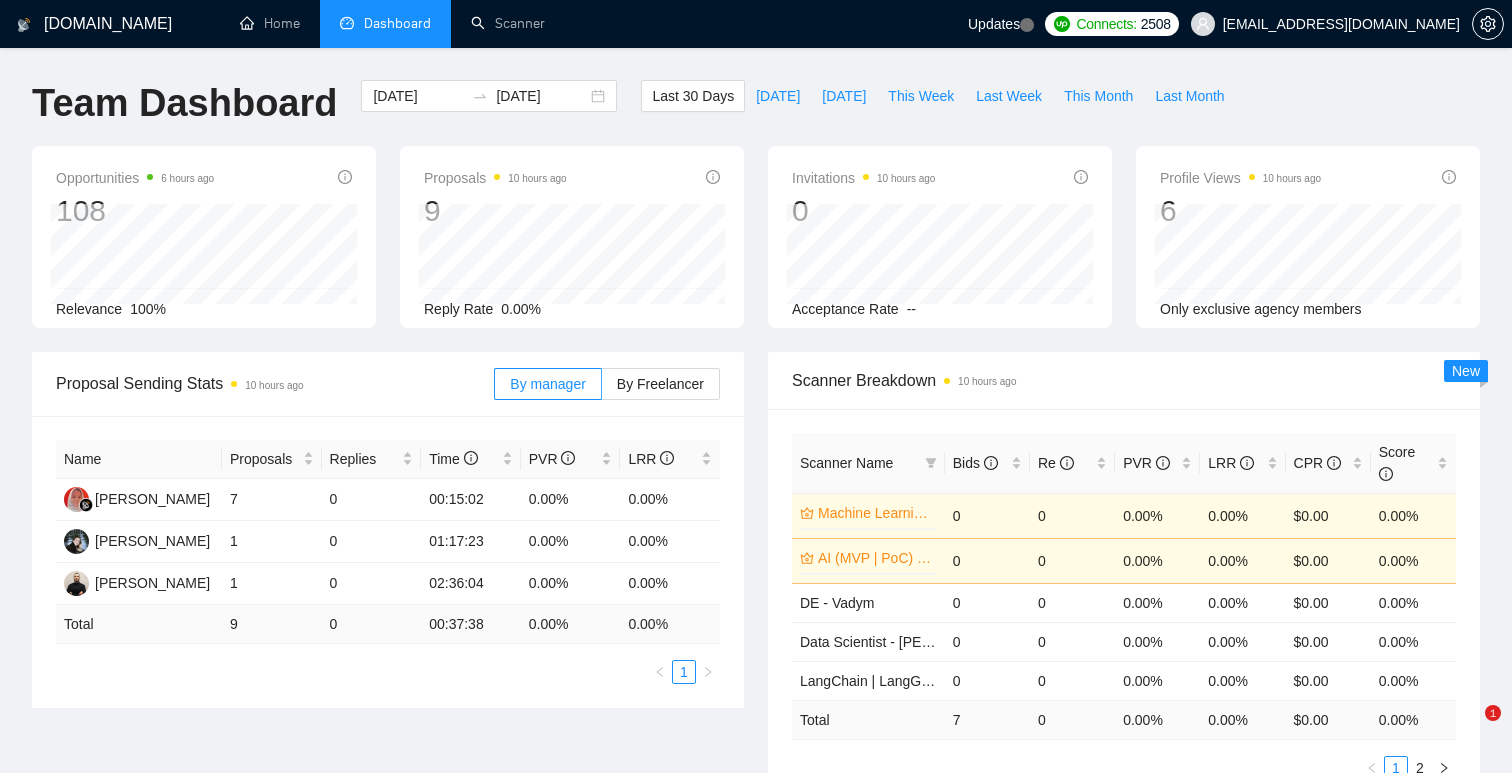 scroll, scrollTop: 0, scrollLeft: 0, axis: both 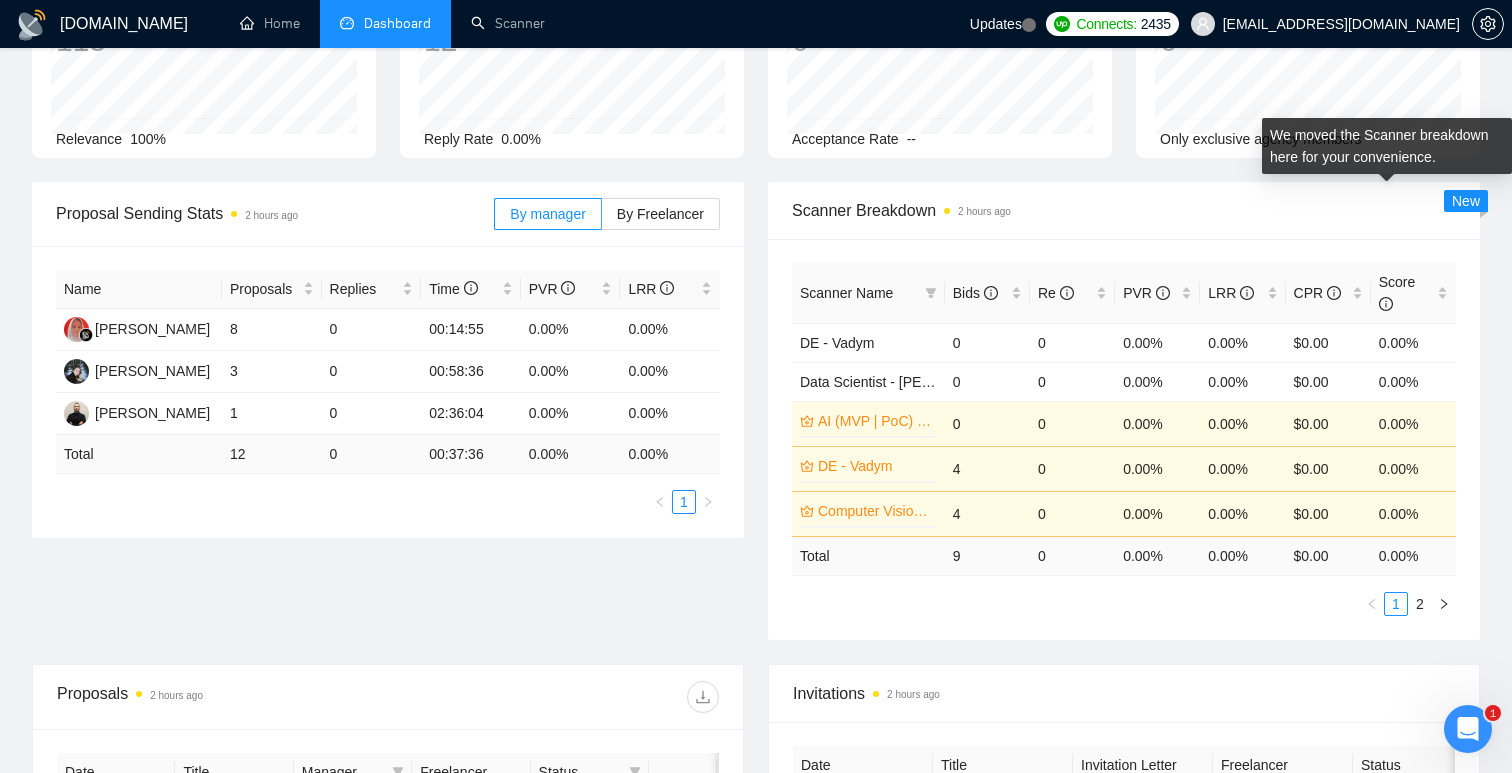 click on "New" at bounding box center (1466, 201) 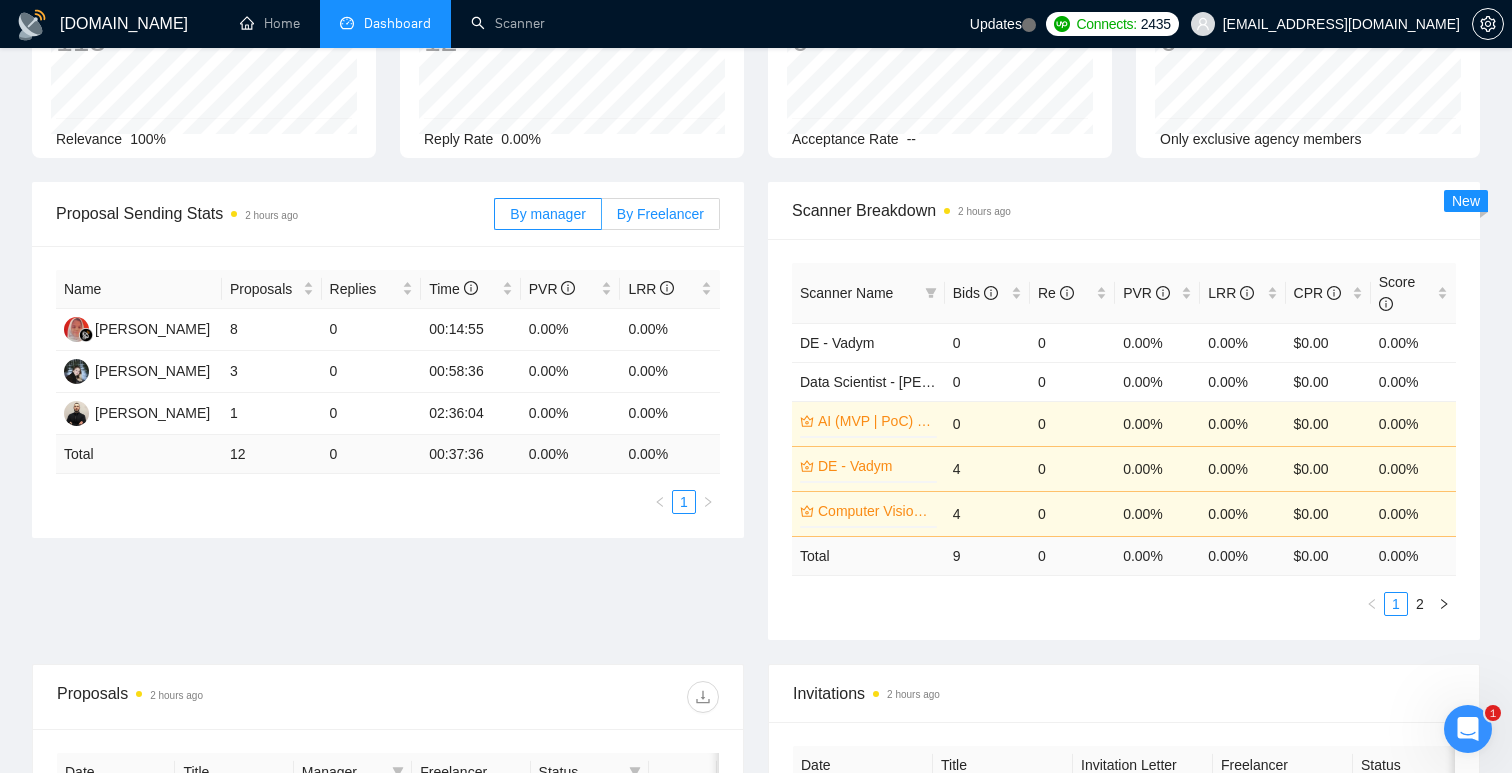 click on "By Freelancer" at bounding box center (661, 214) 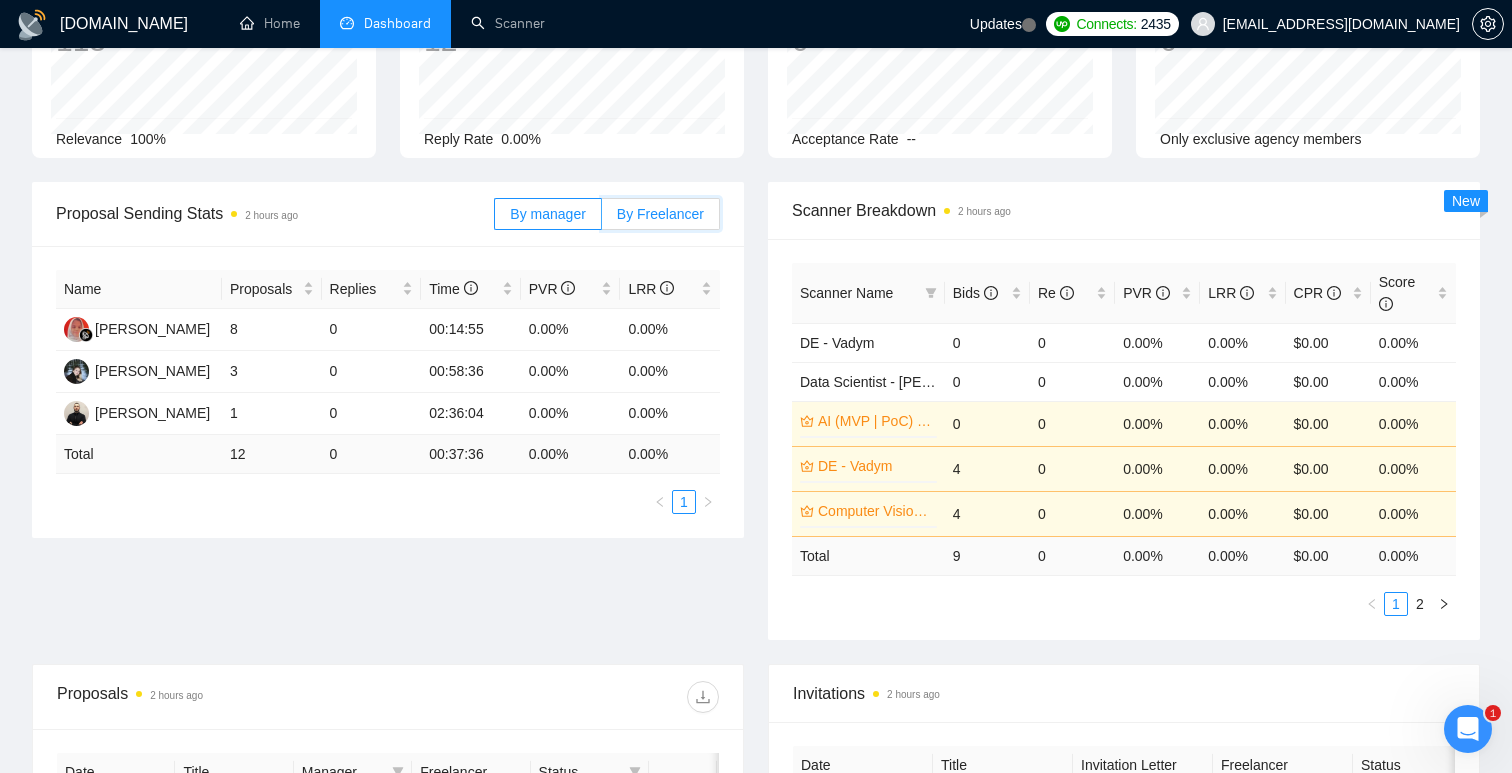click on "By Freelancer" at bounding box center (602, 219) 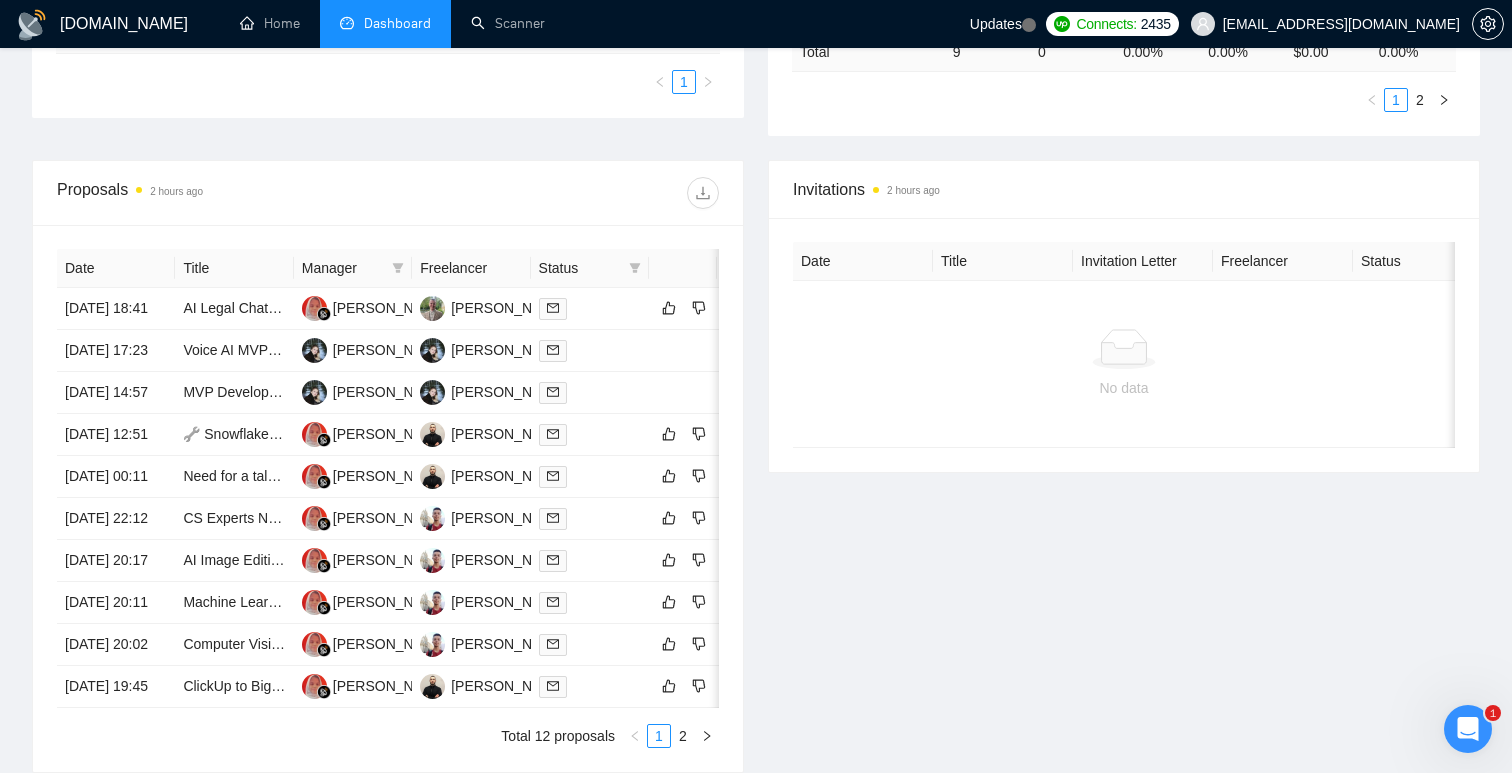 scroll, scrollTop: 680, scrollLeft: 0, axis: vertical 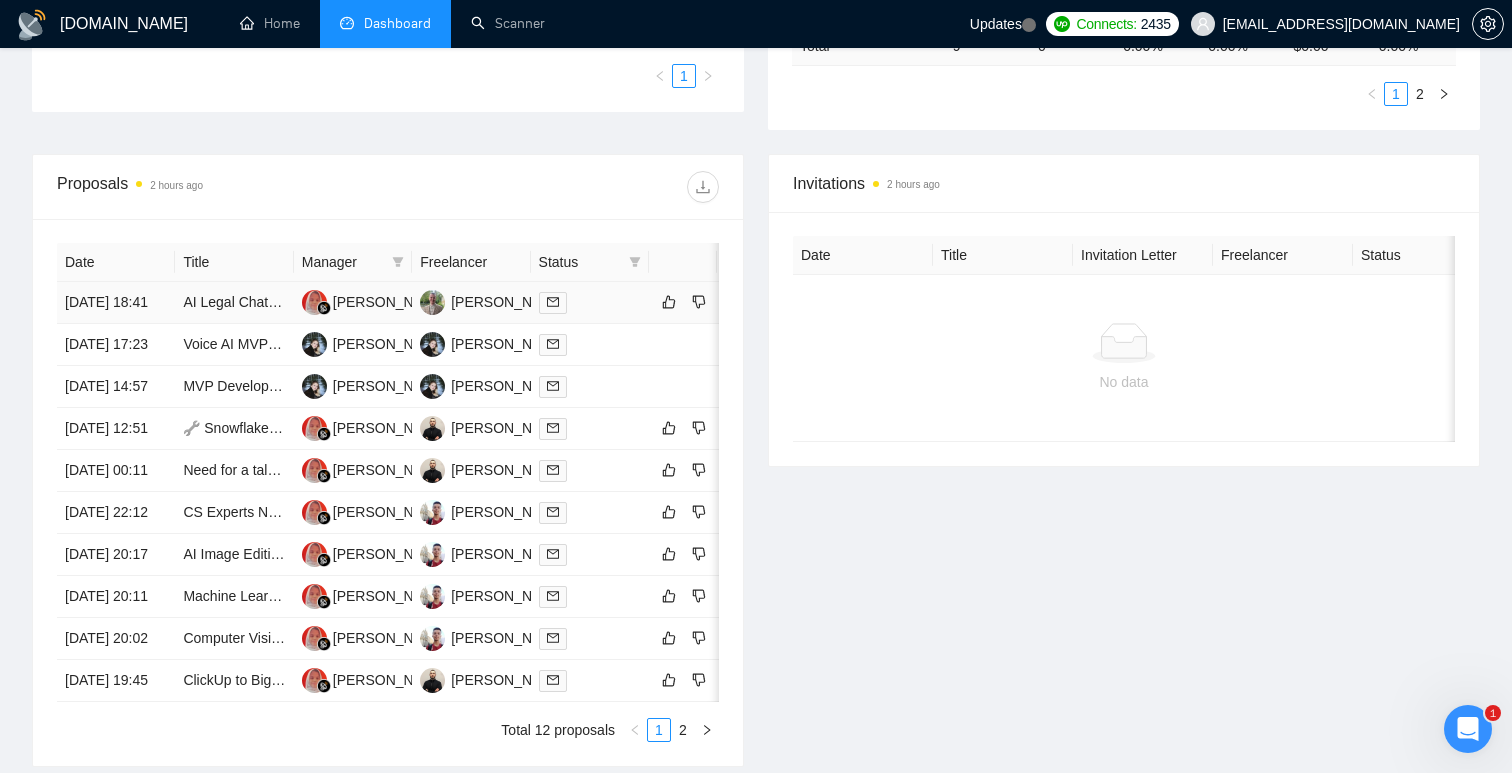 click on "[DATE] 18:41" at bounding box center (116, 303) 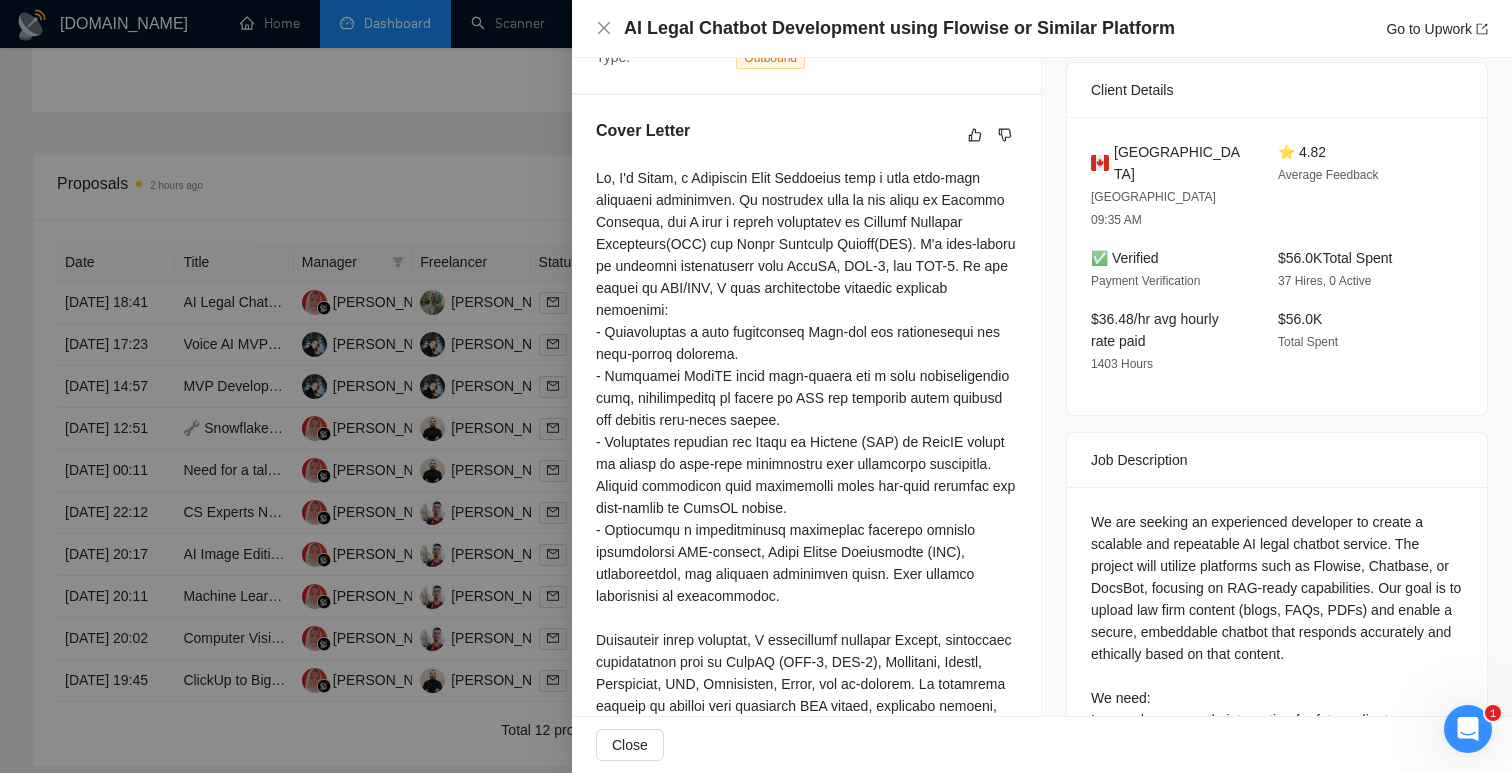 scroll, scrollTop: 0, scrollLeft: 0, axis: both 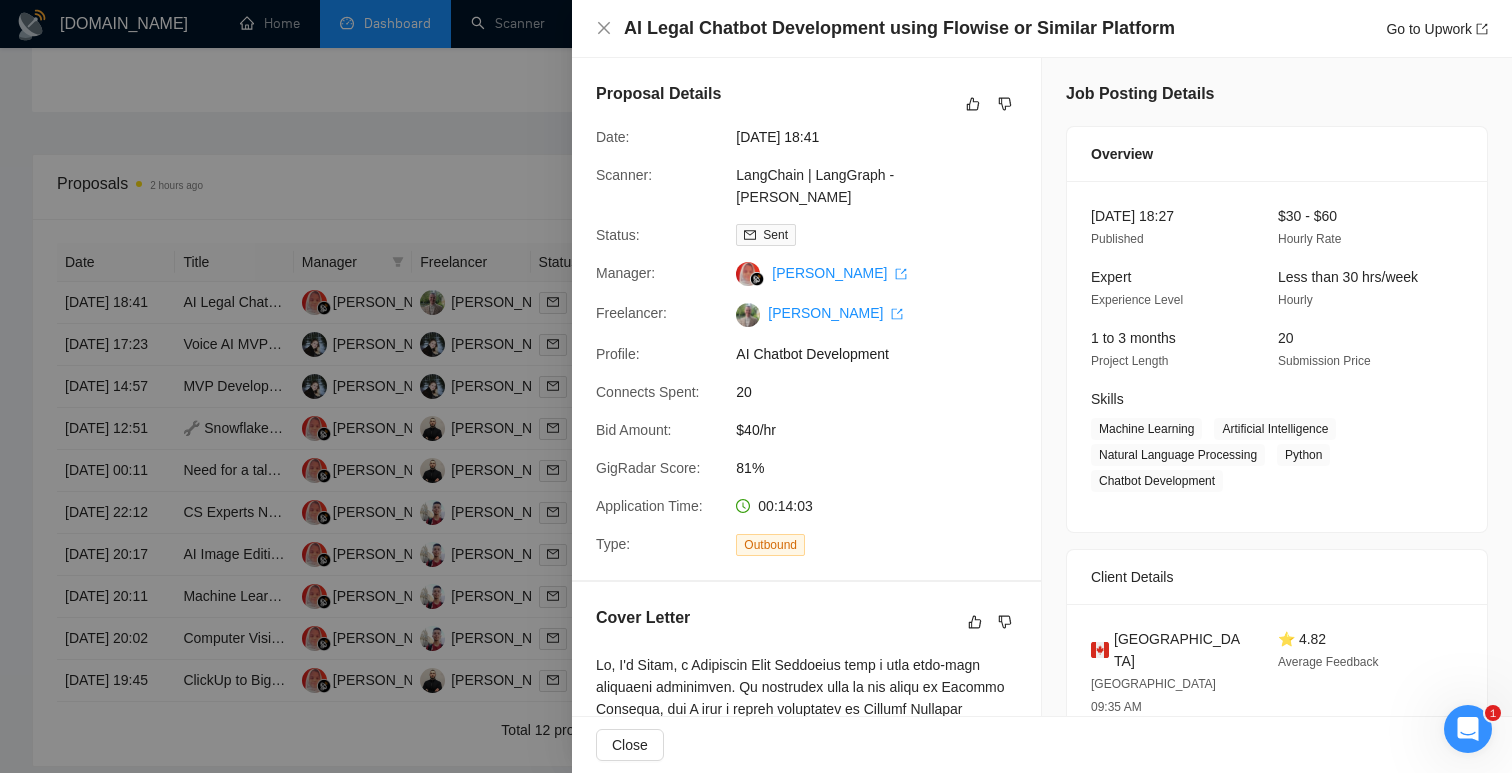 click on "AI Legal Chatbot Development using Flowise or Similar Platform Go to Upwork" at bounding box center [1042, 28] 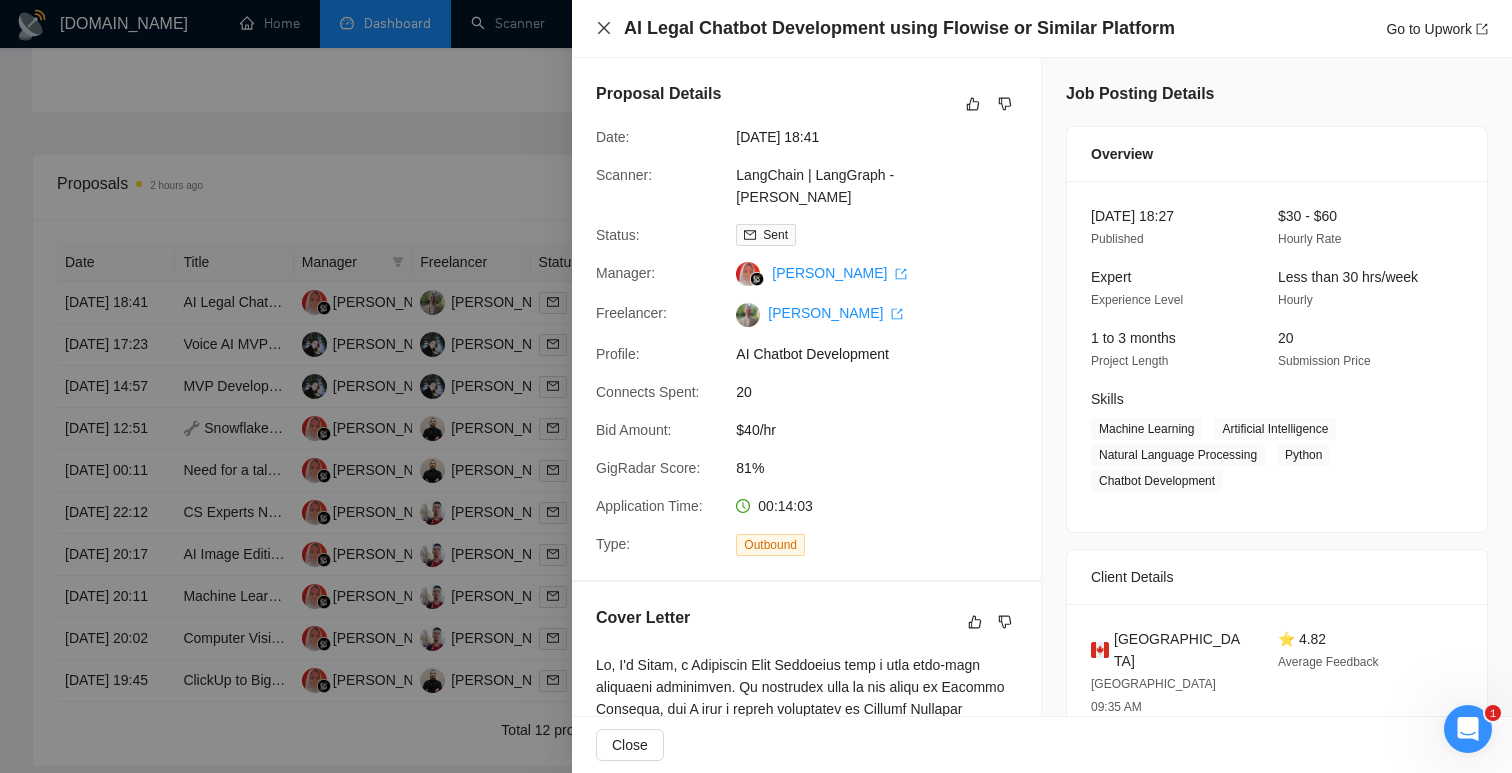 click 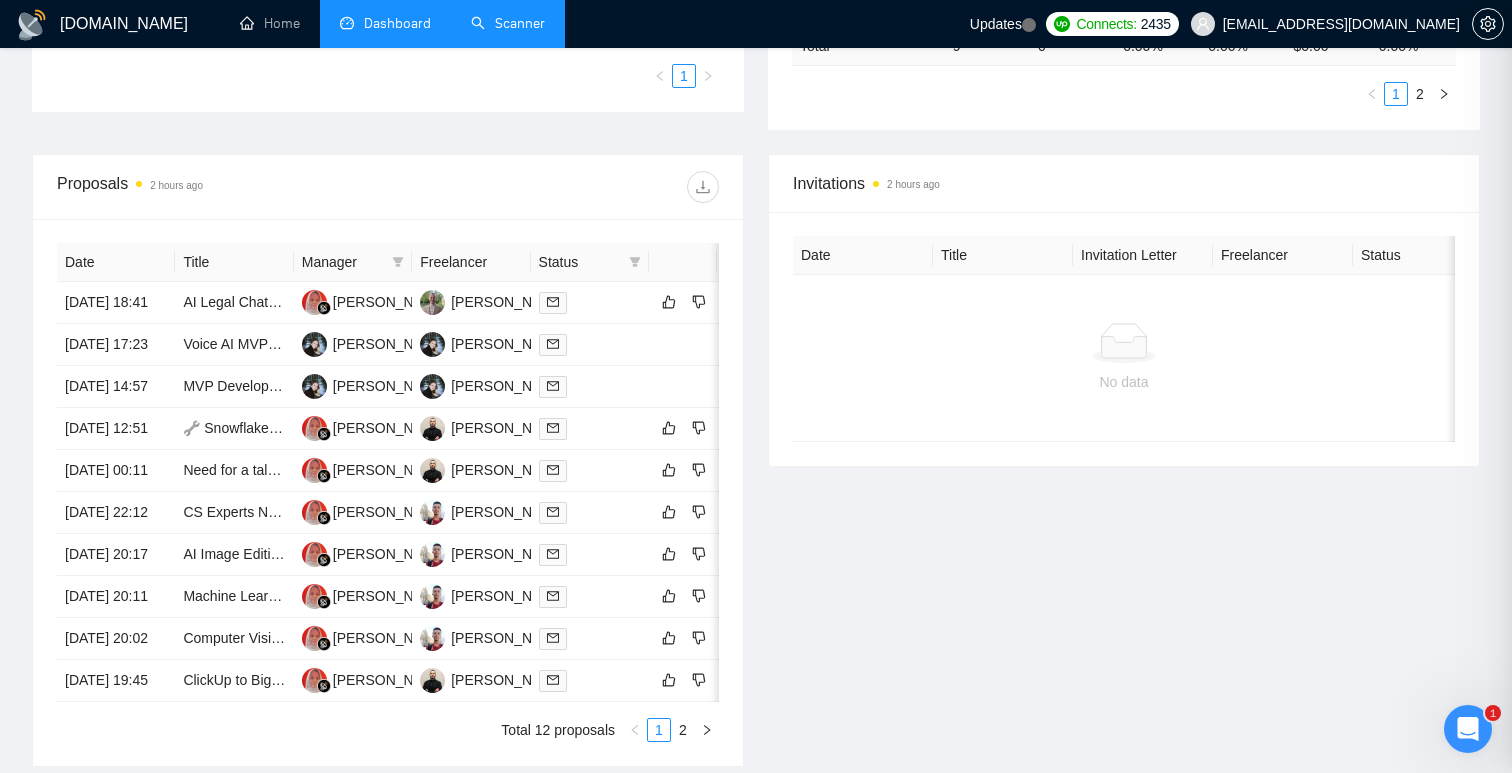 click on "Scanner" at bounding box center [508, 23] 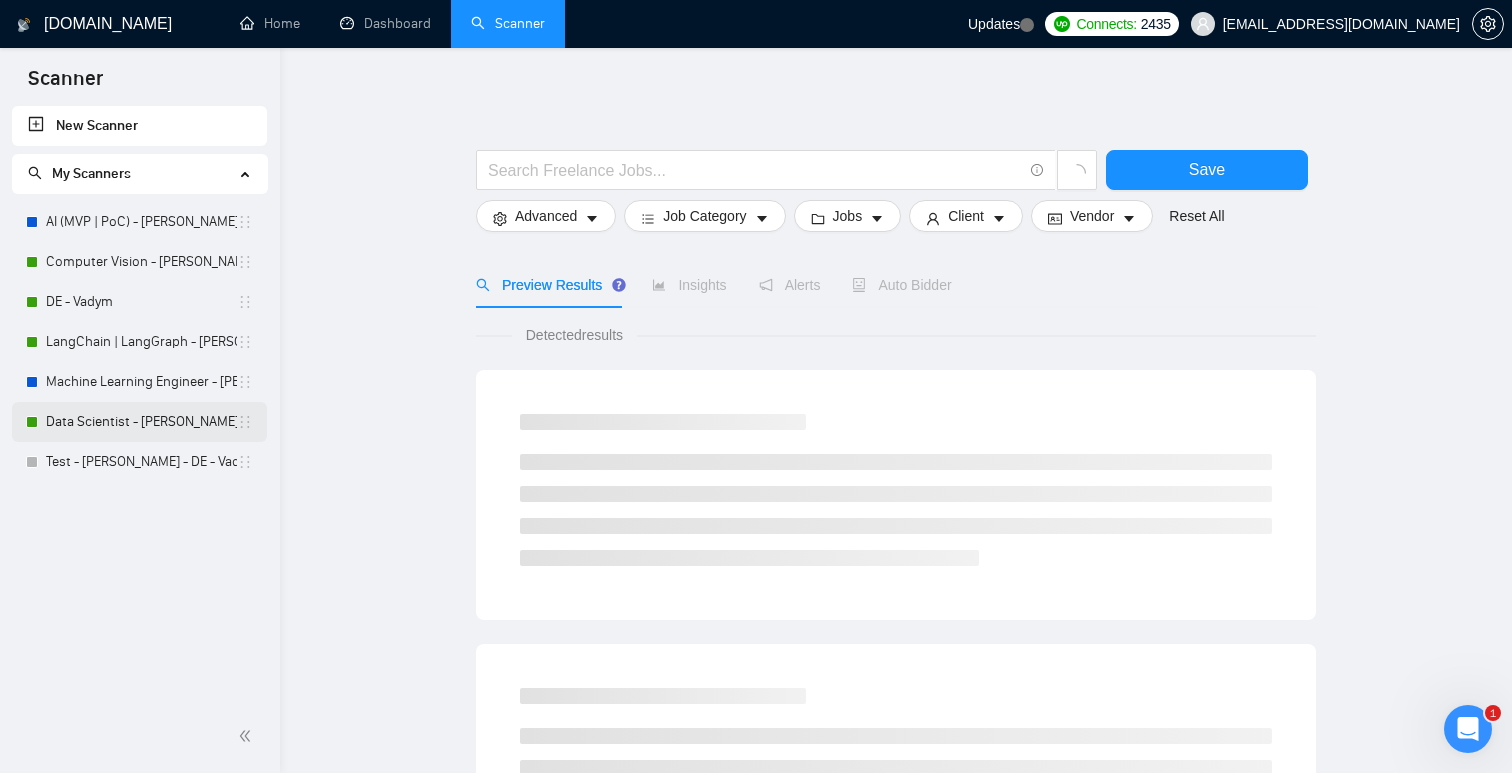 click on "Data Scientist - [PERSON_NAME]" at bounding box center [141, 422] 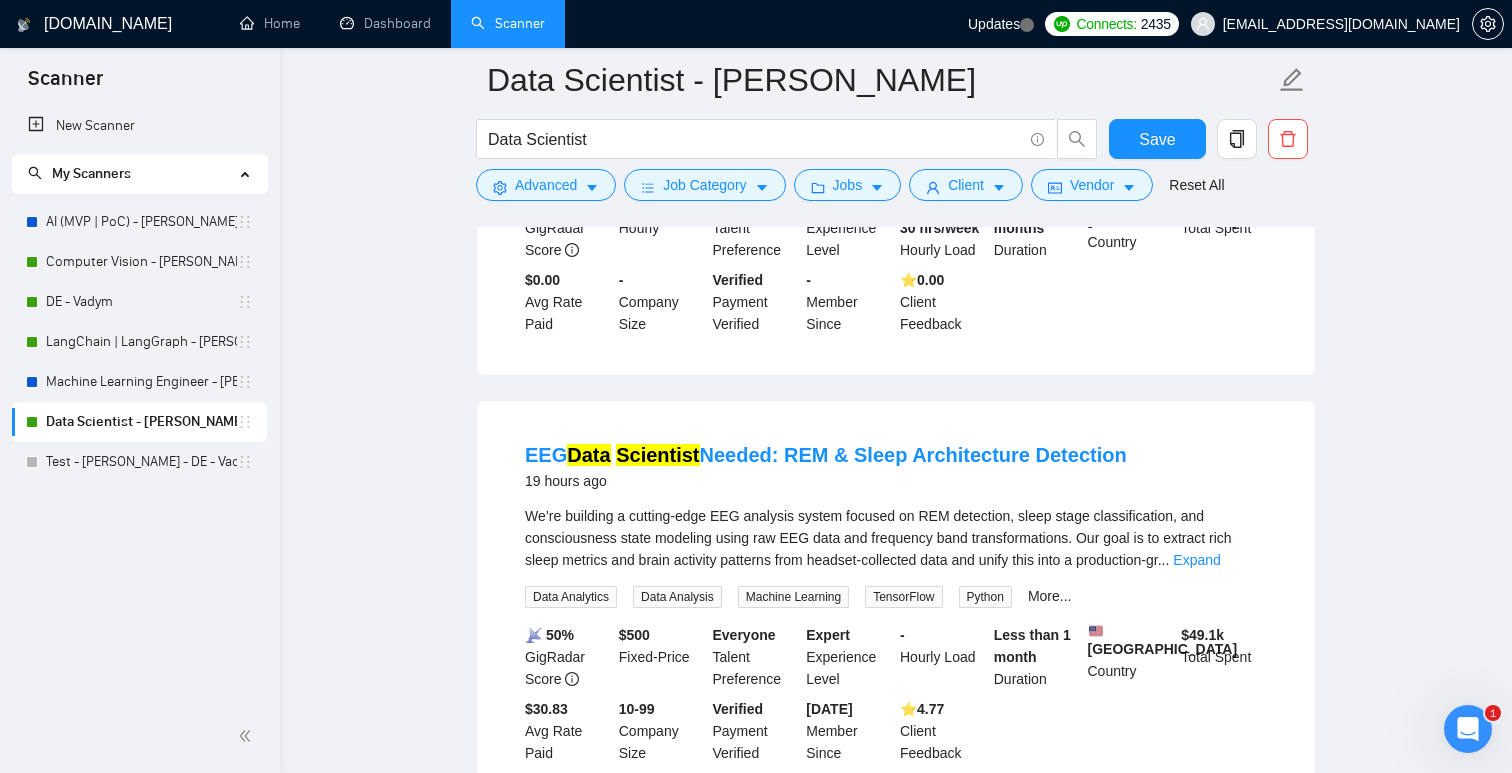 scroll, scrollTop: 471, scrollLeft: 0, axis: vertical 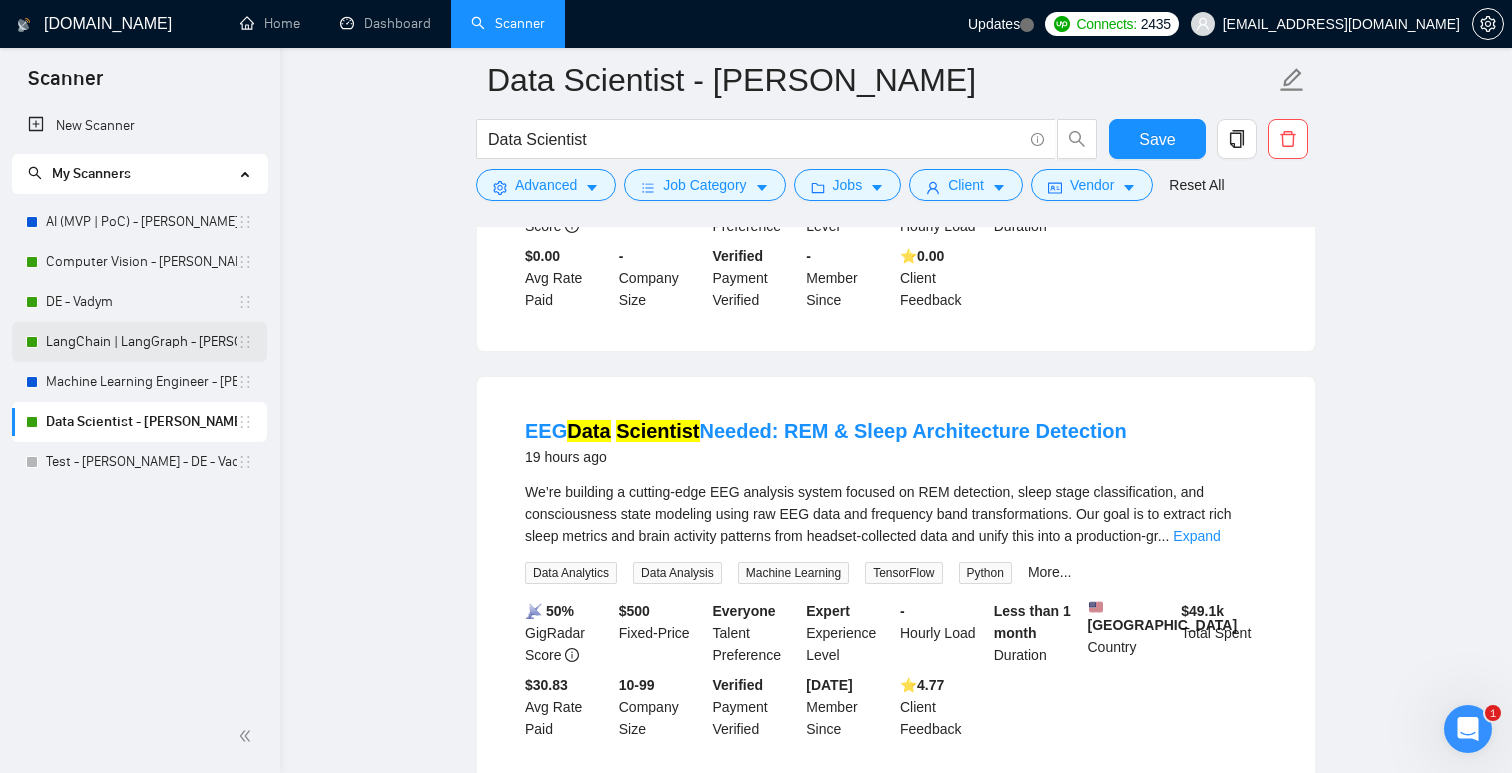click on "LangChain | LangGraph - [PERSON_NAME]" at bounding box center (141, 342) 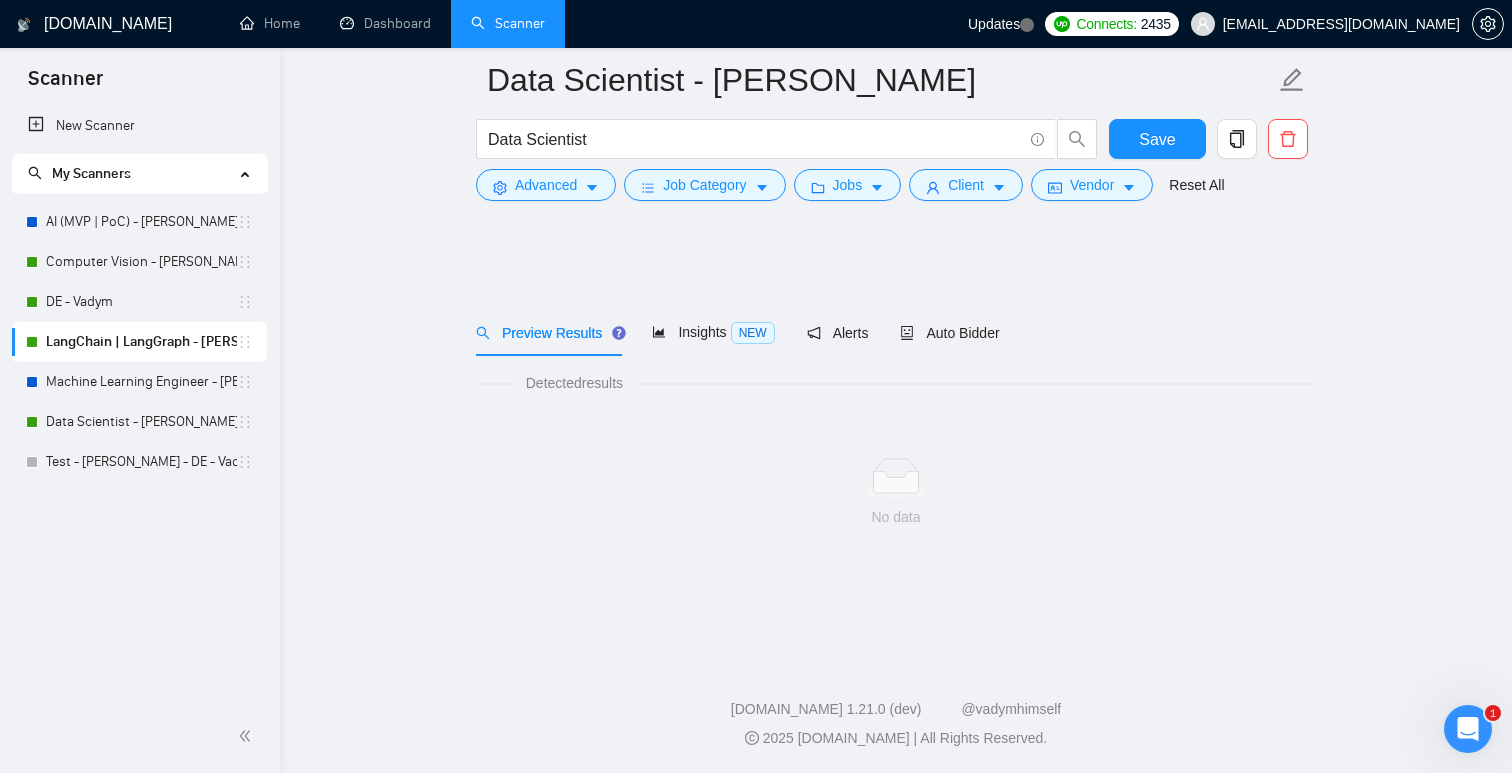 scroll, scrollTop: 0, scrollLeft: 0, axis: both 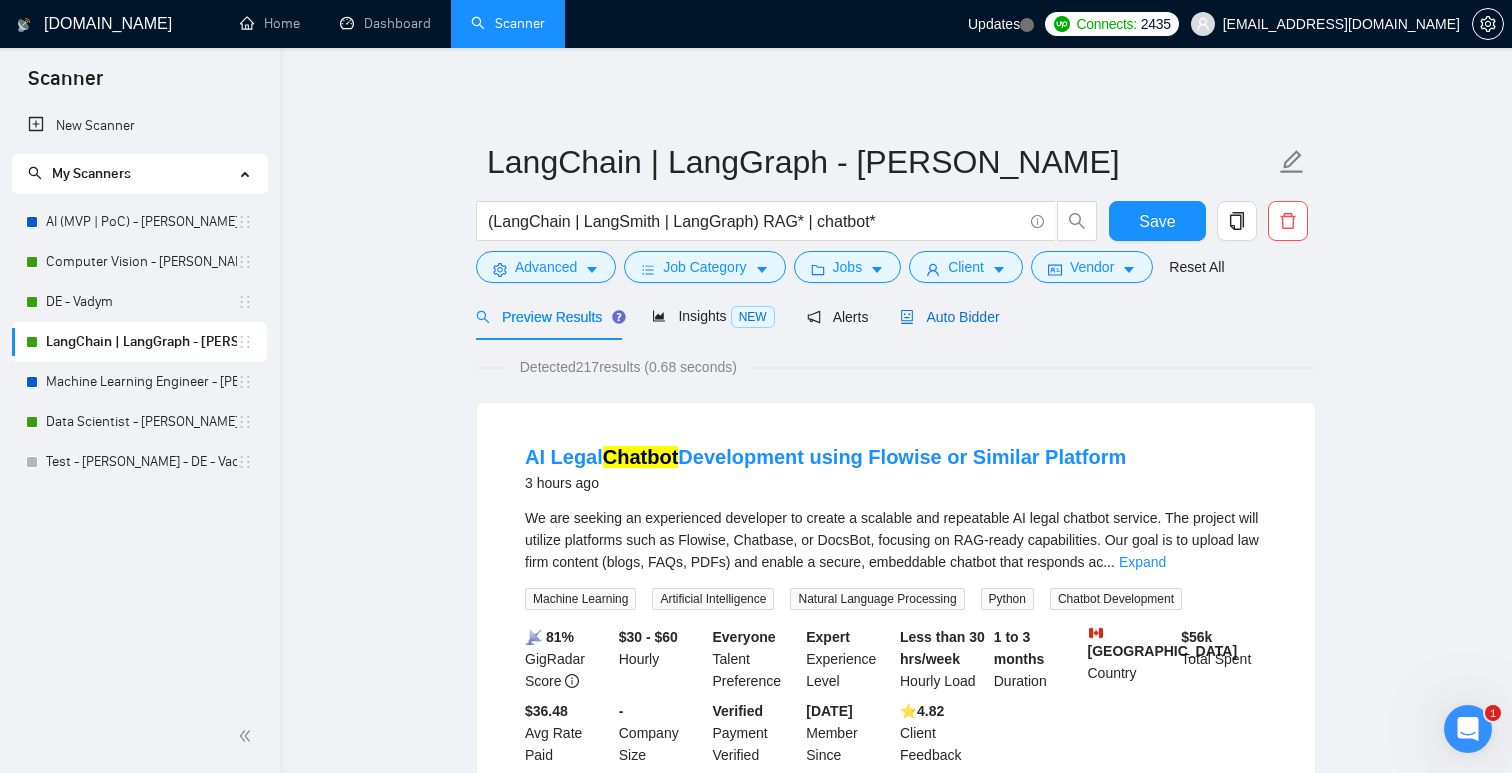 click on "Auto Bidder" at bounding box center [949, 317] 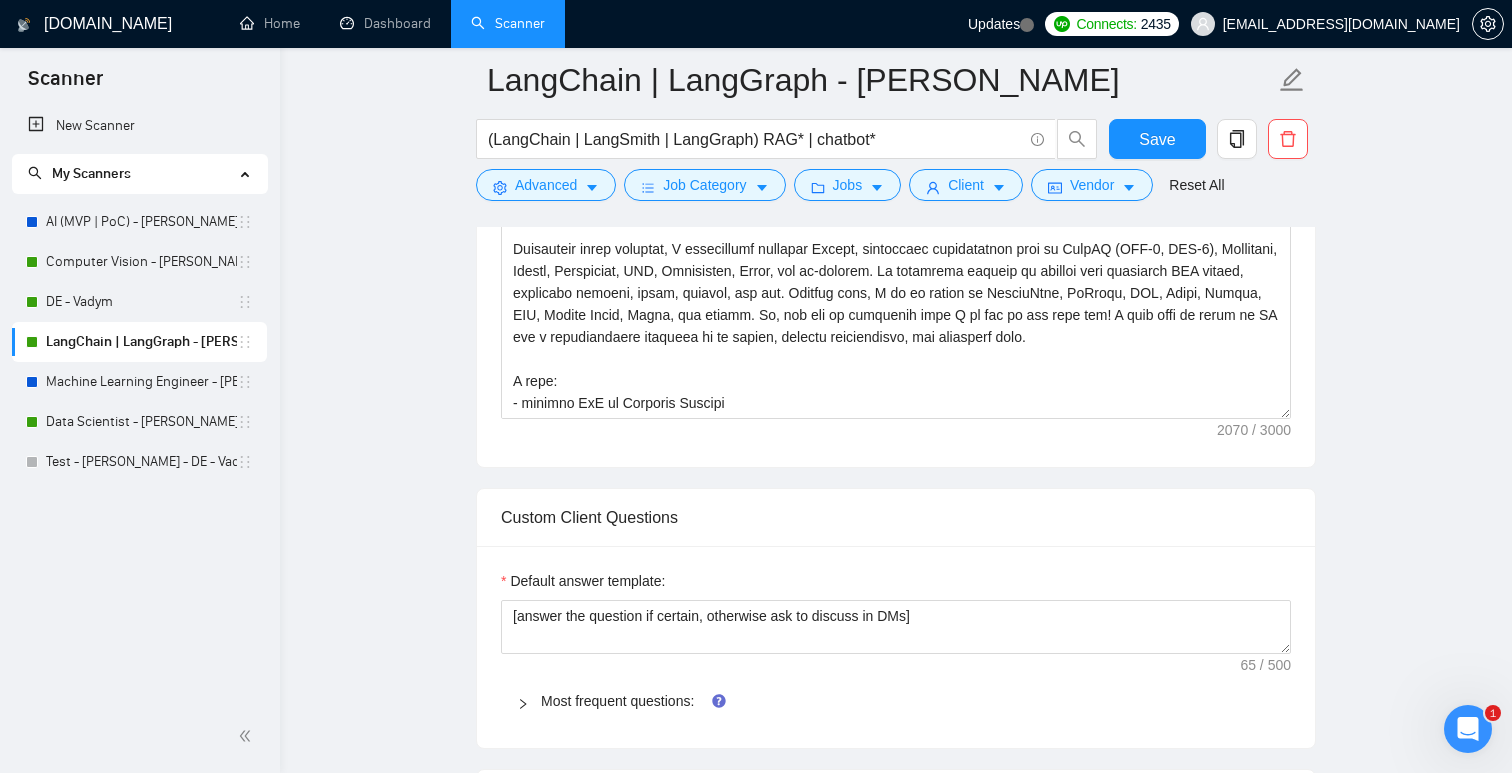 scroll, scrollTop: 1707, scrollLeft: 0, axis: vertical 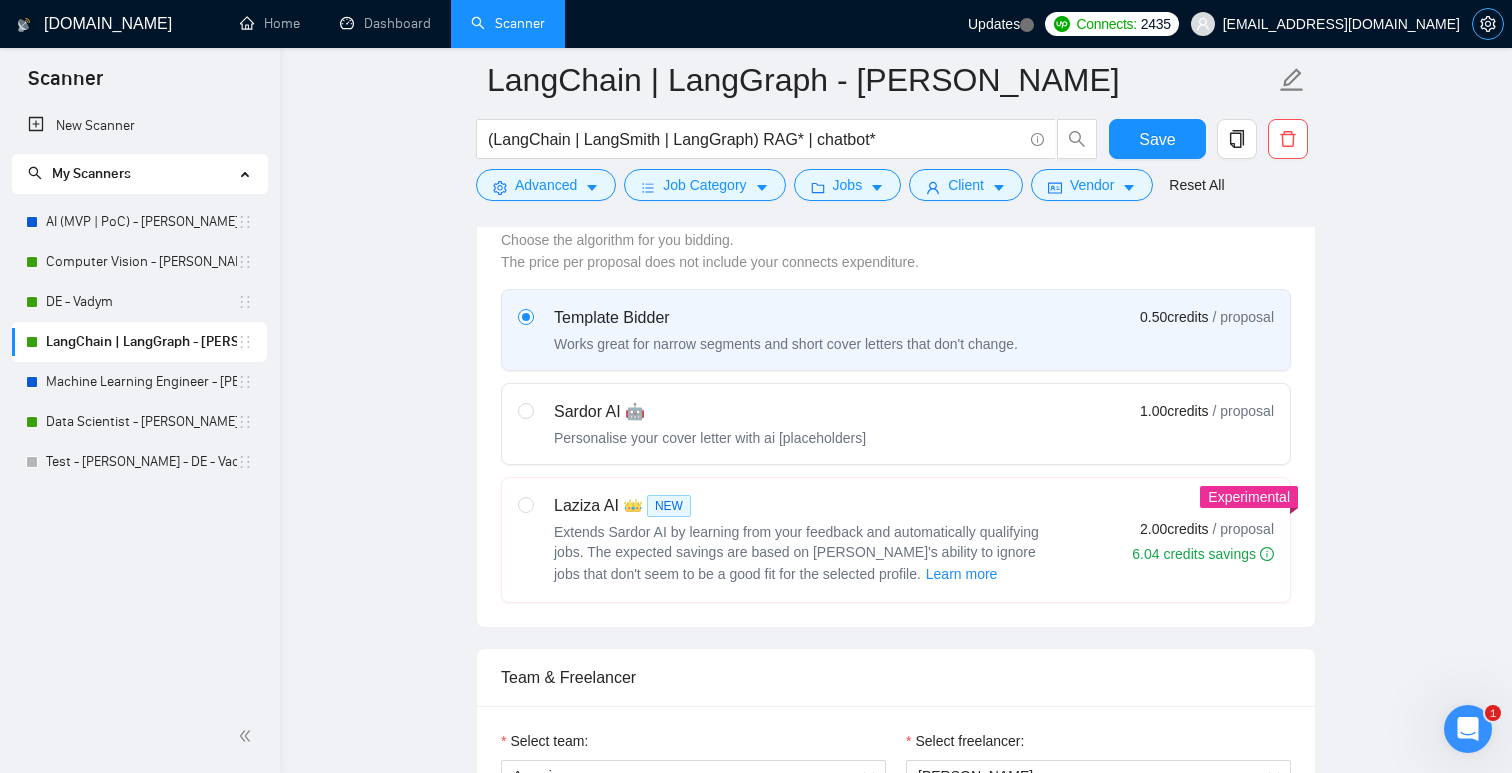 click 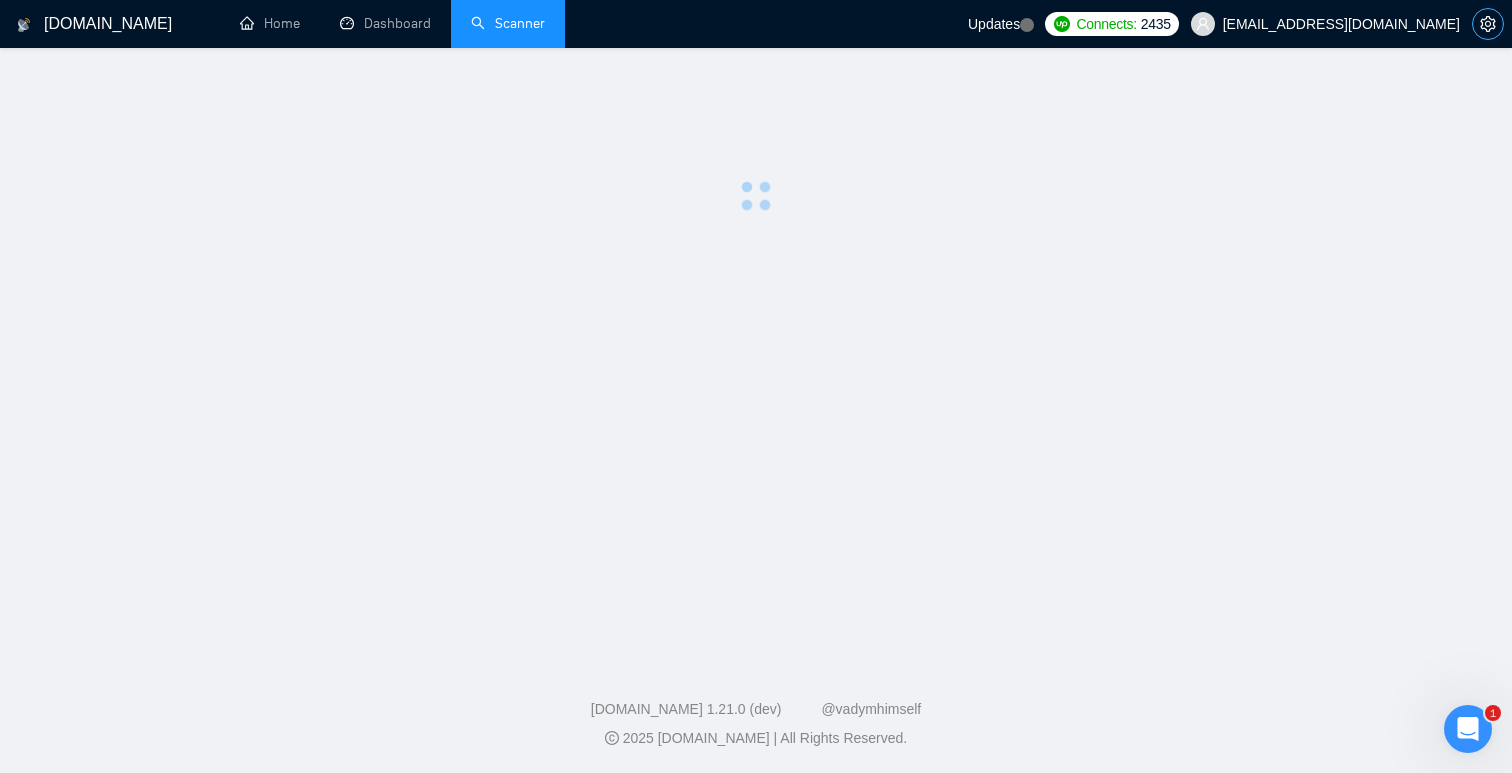 scroll, scrollTop: 0, scrollLeft: 0, axis: both 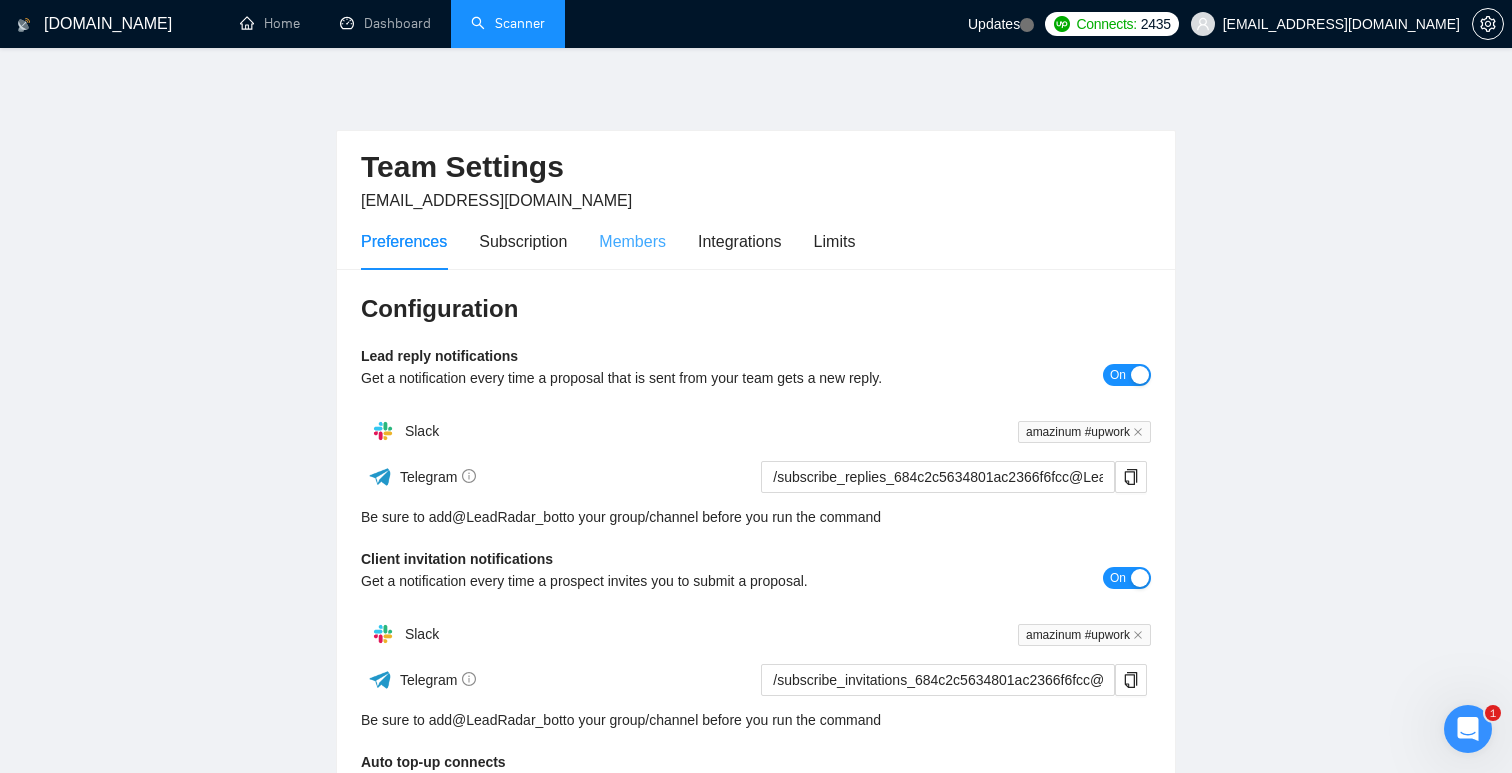 click on "Members" at bounding box center [632, 241] 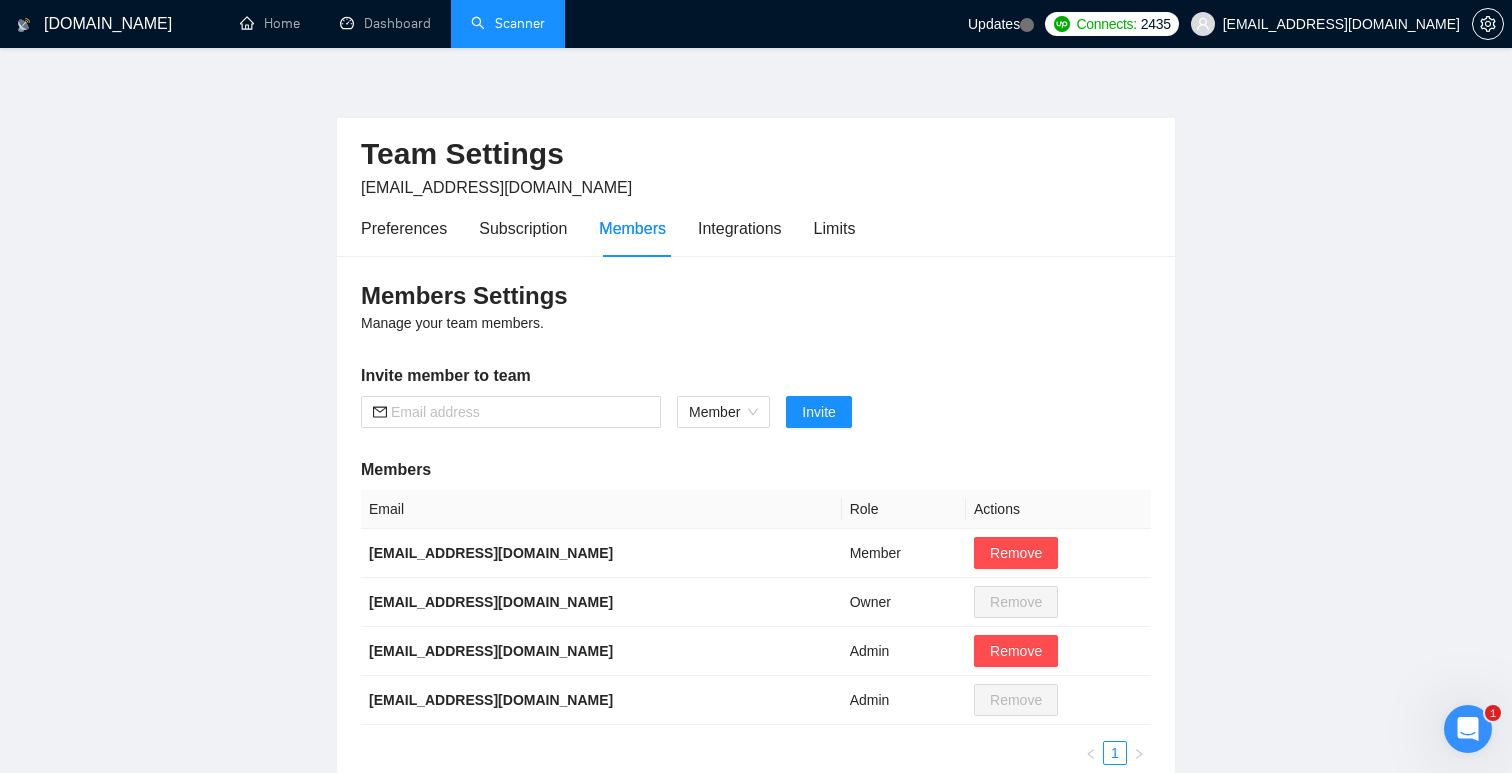 scroll, scrollTop: 0, scrollLeft: 0, axis: both 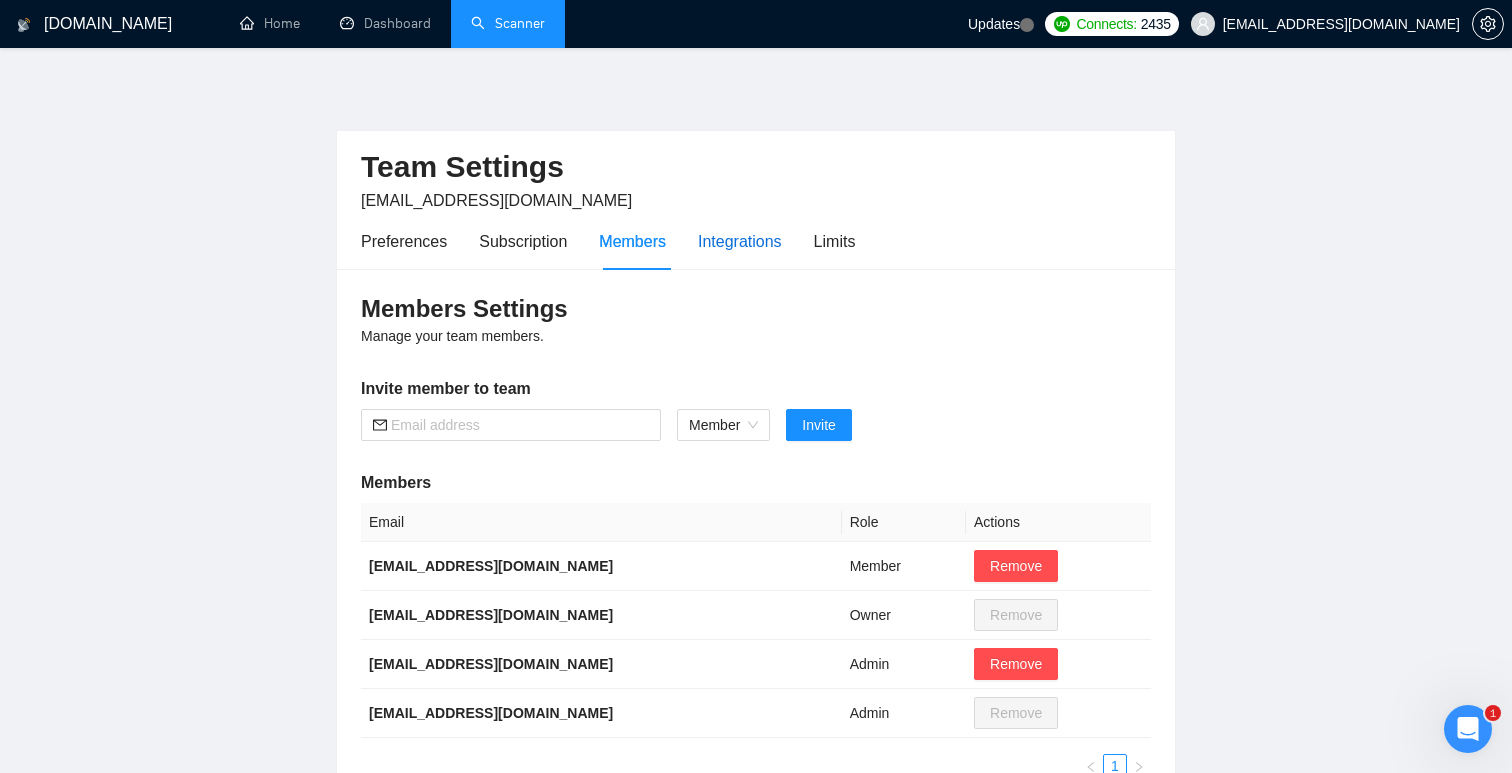 click on "Integrations" at bounding box center (740, 241) 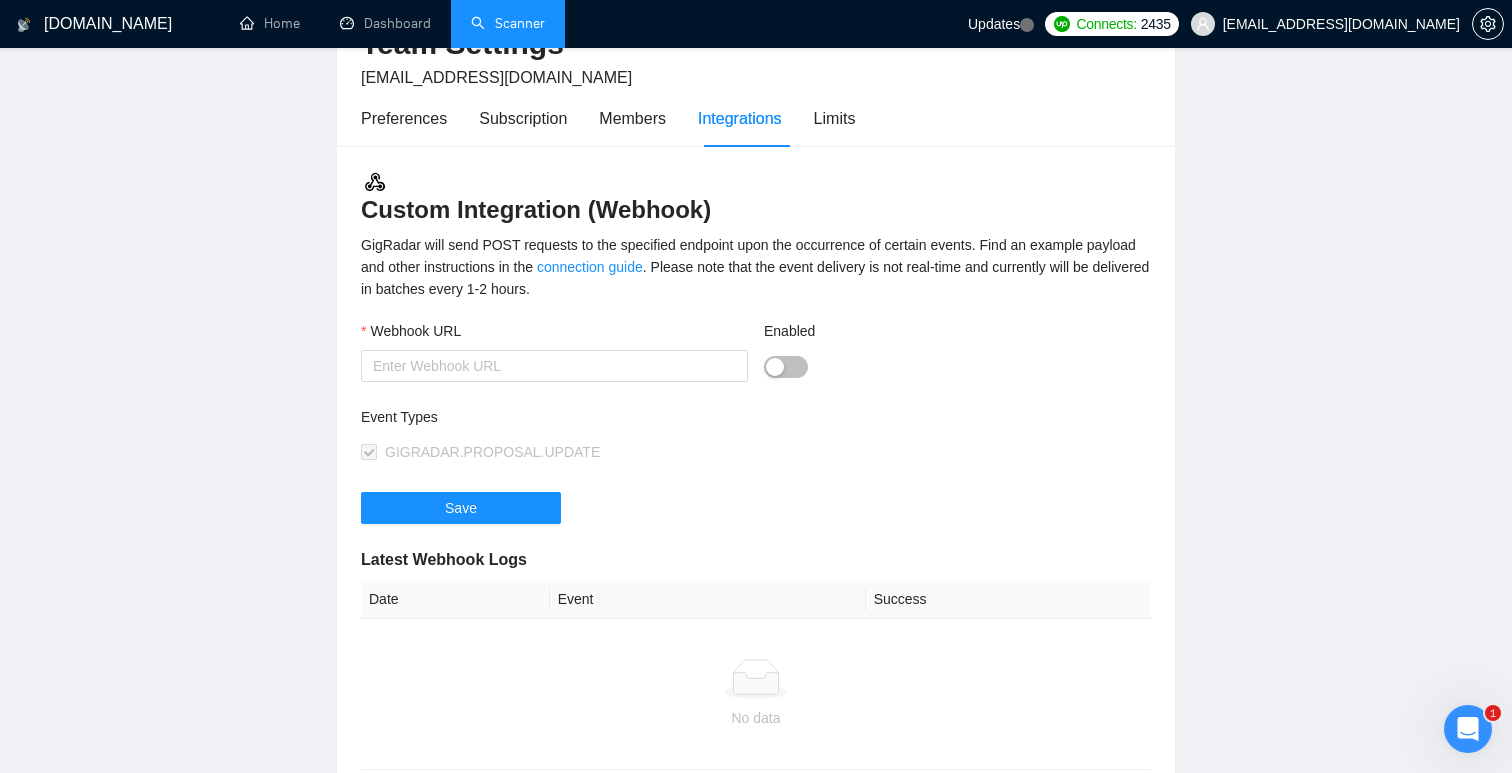 scroll, scrollTop: 139, scrollLeft: 0, axis: vertical 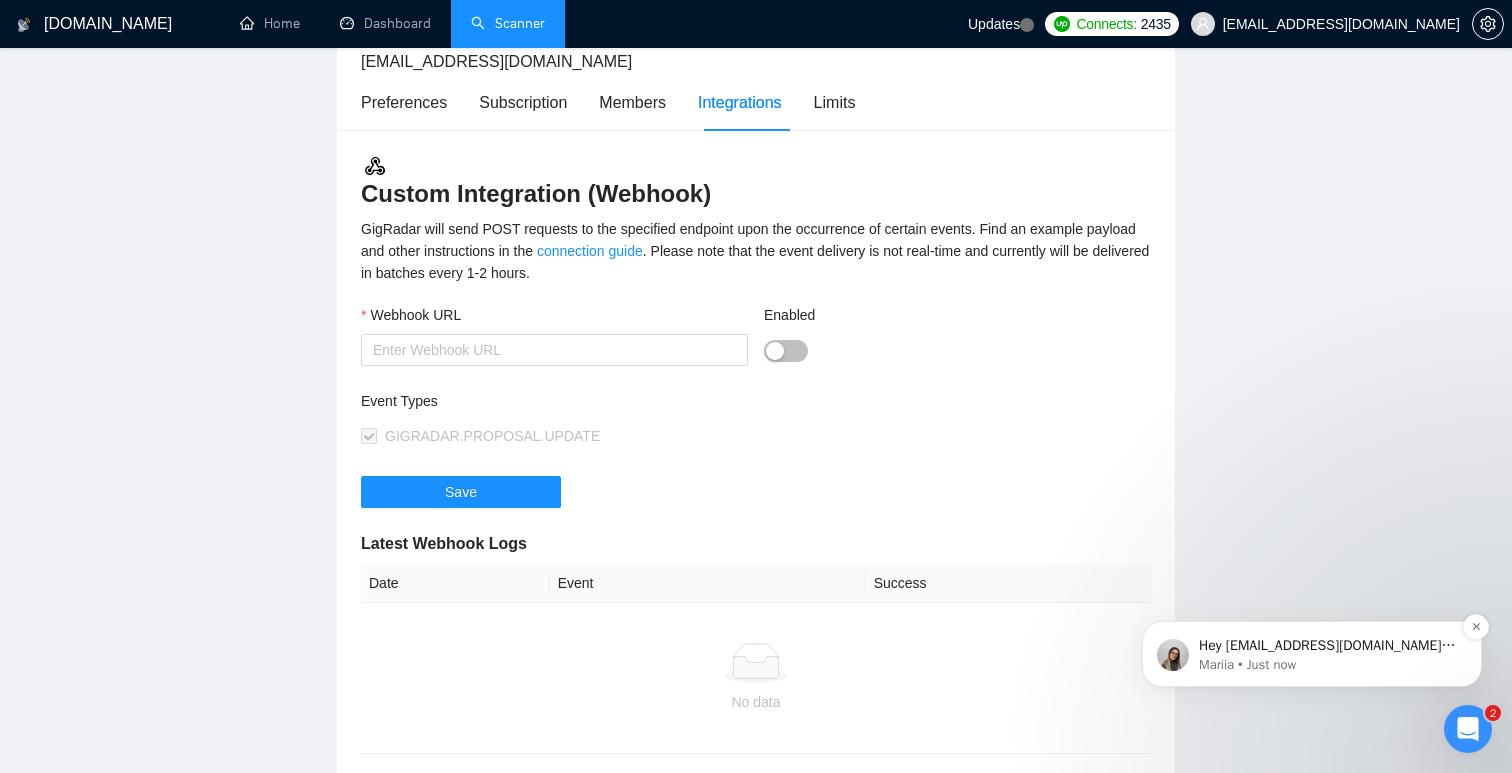 click on "Hey [EMAIL_ADDRESS][DOMAIN_NAME], Do you want to learn how to integrate GigRadar with your CRM of choice?  Here are the steps to do so: 1. Navigate to the 'Integrations' tab within your Team Settings., 2. Input the URL endpoint that will receive the webhook payloads., 3. Select GIGRADAR.PROPOSAL.UPDATE to subscribe to proposal updates., 4. Perform a test to ensure connectivity and correct payload reception., 5. Once confirmed, save your webhook to start receiving real-time data. For more details, you can refer to [URL][DOMAIN_NAME]. 😊 ﻿​ ﻿Video guide: [URL][DOMAIN_NAME] 🎥 ​﻿ ﻿Please feel free to reach out if you have any further questions about this 🤓 Mariia • Just now" at bounding box center [1312, 654] 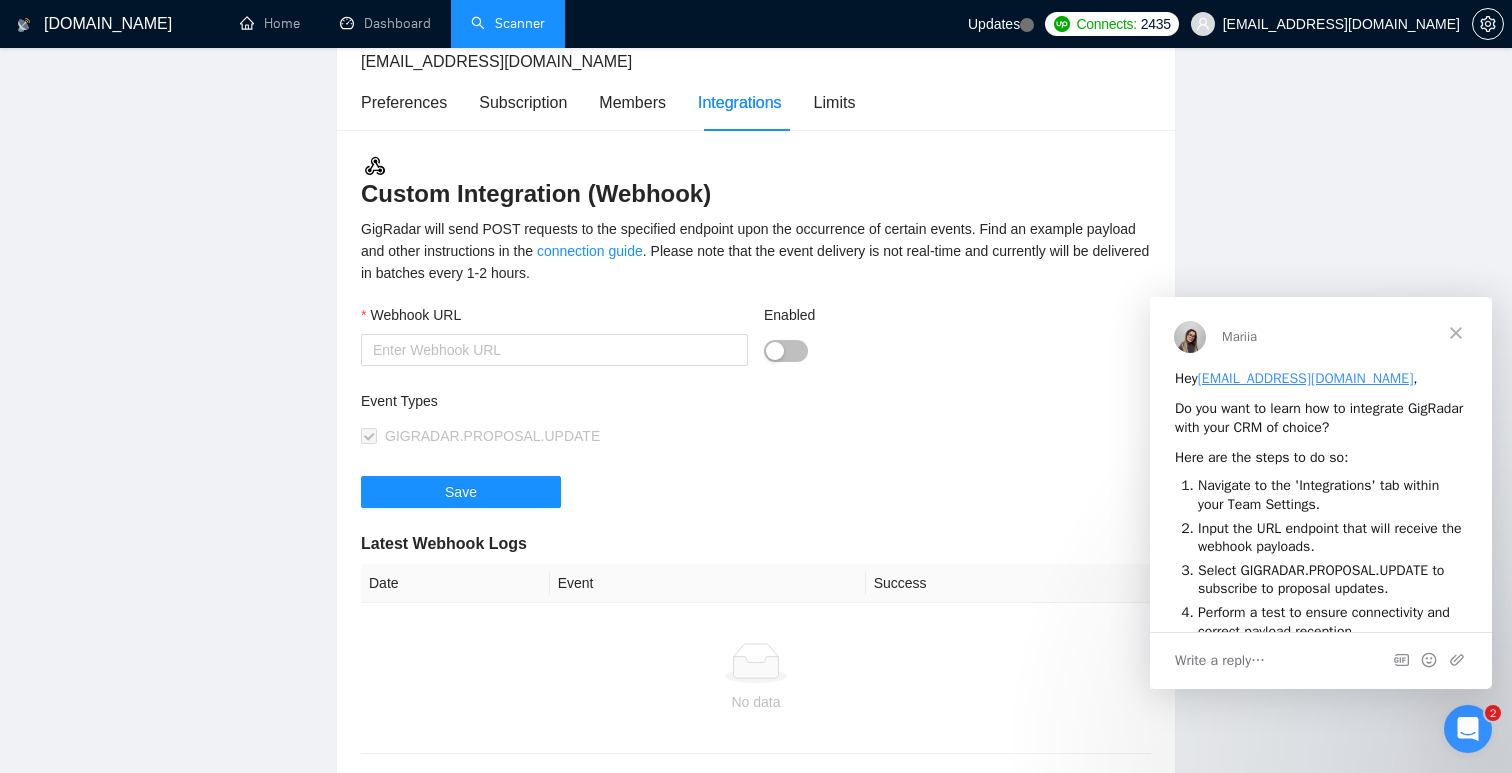 scroll, scrollTop: 0, scrollLeft: 0, axis: both 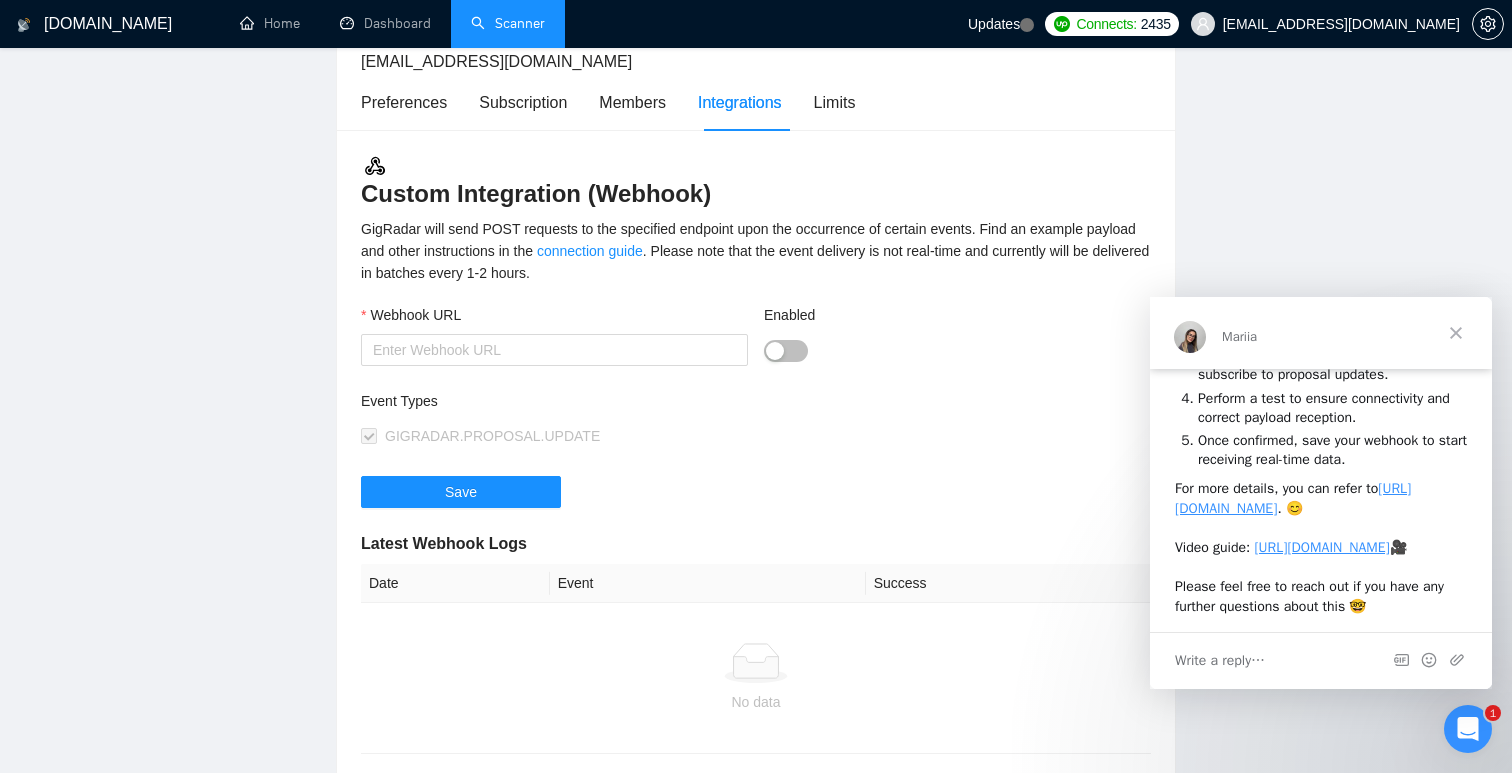 click at bounding box center [1456, 333] 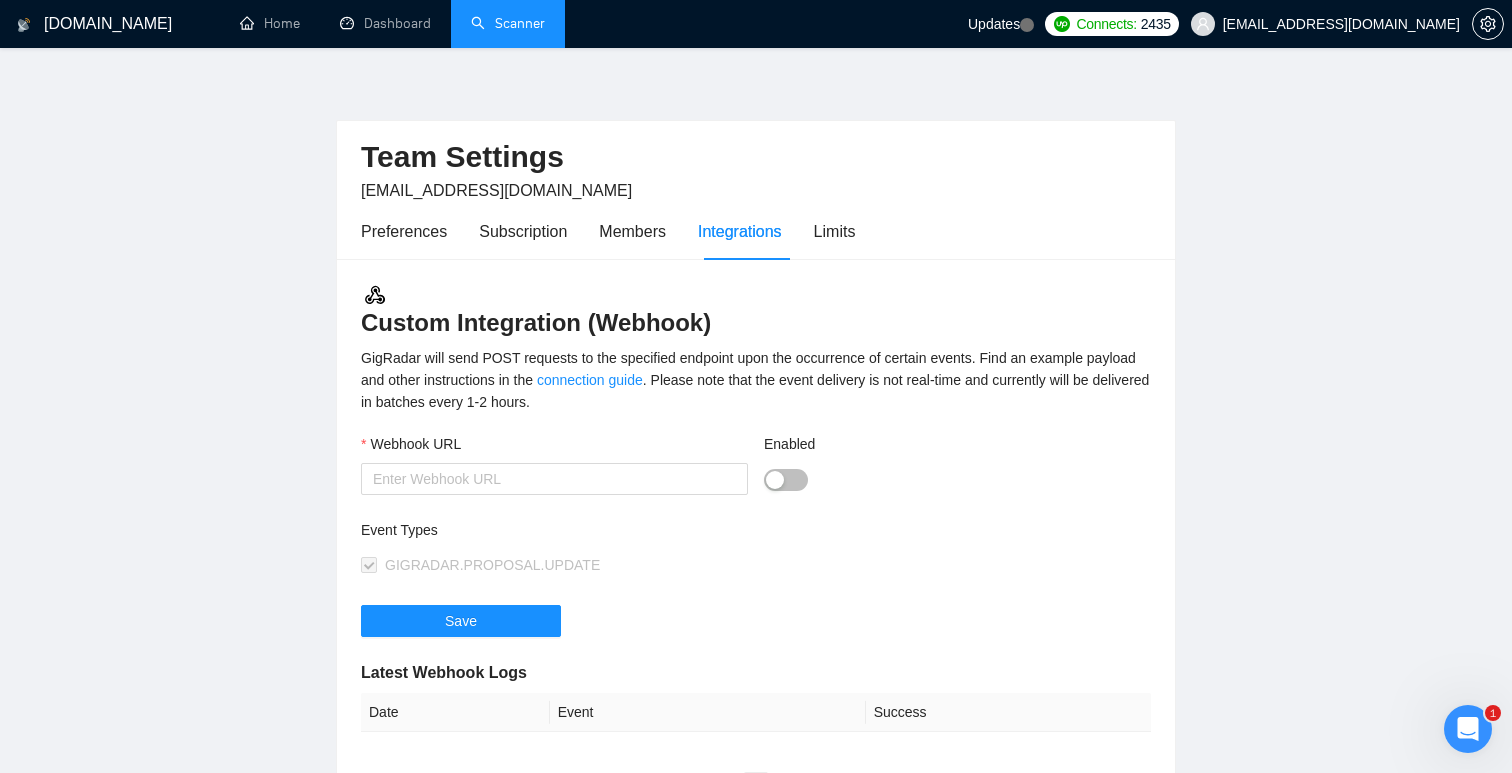 scroll, scrollTop: 0, scrollLeft: 0, axis: both 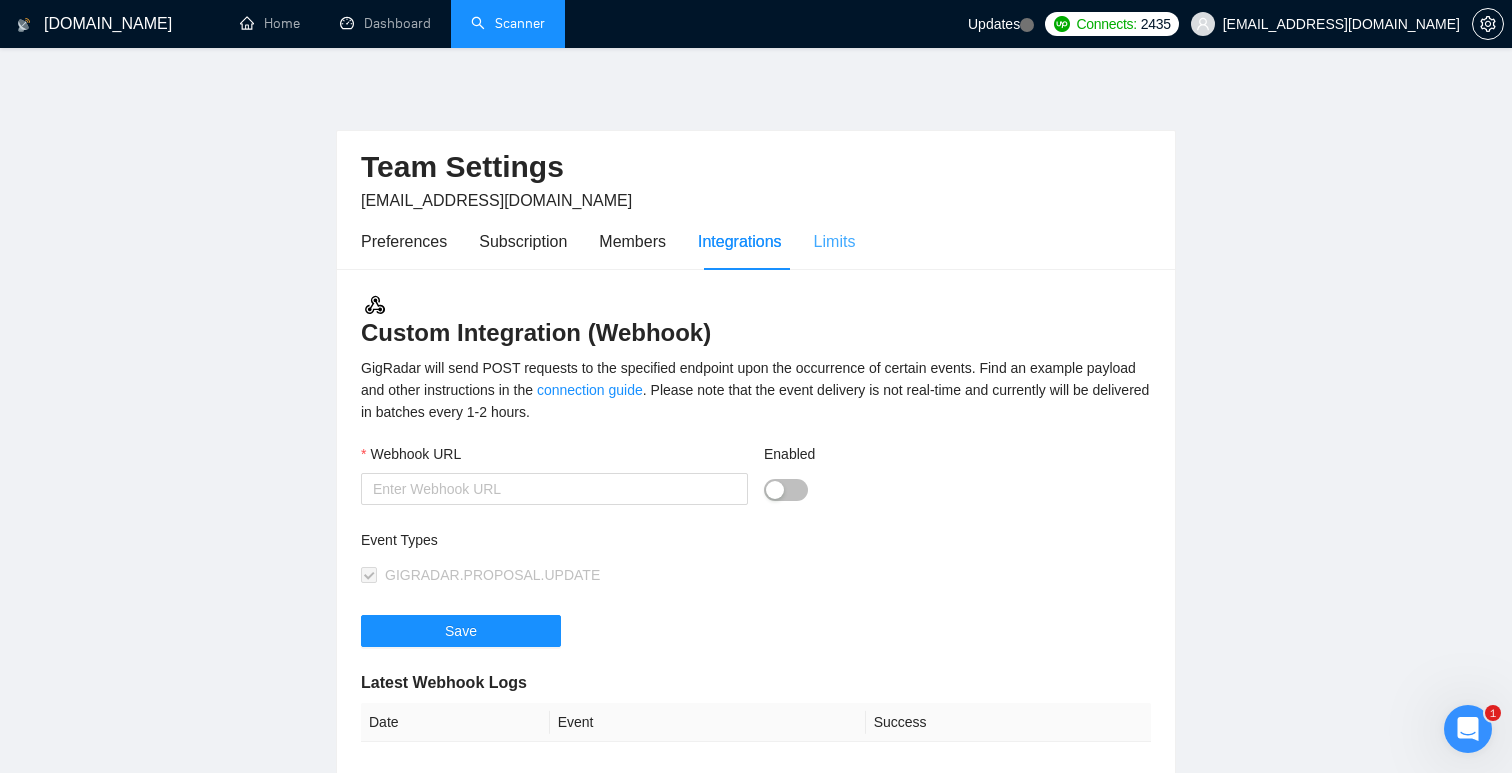 click on "Limits" at bounding box center [835, 241] 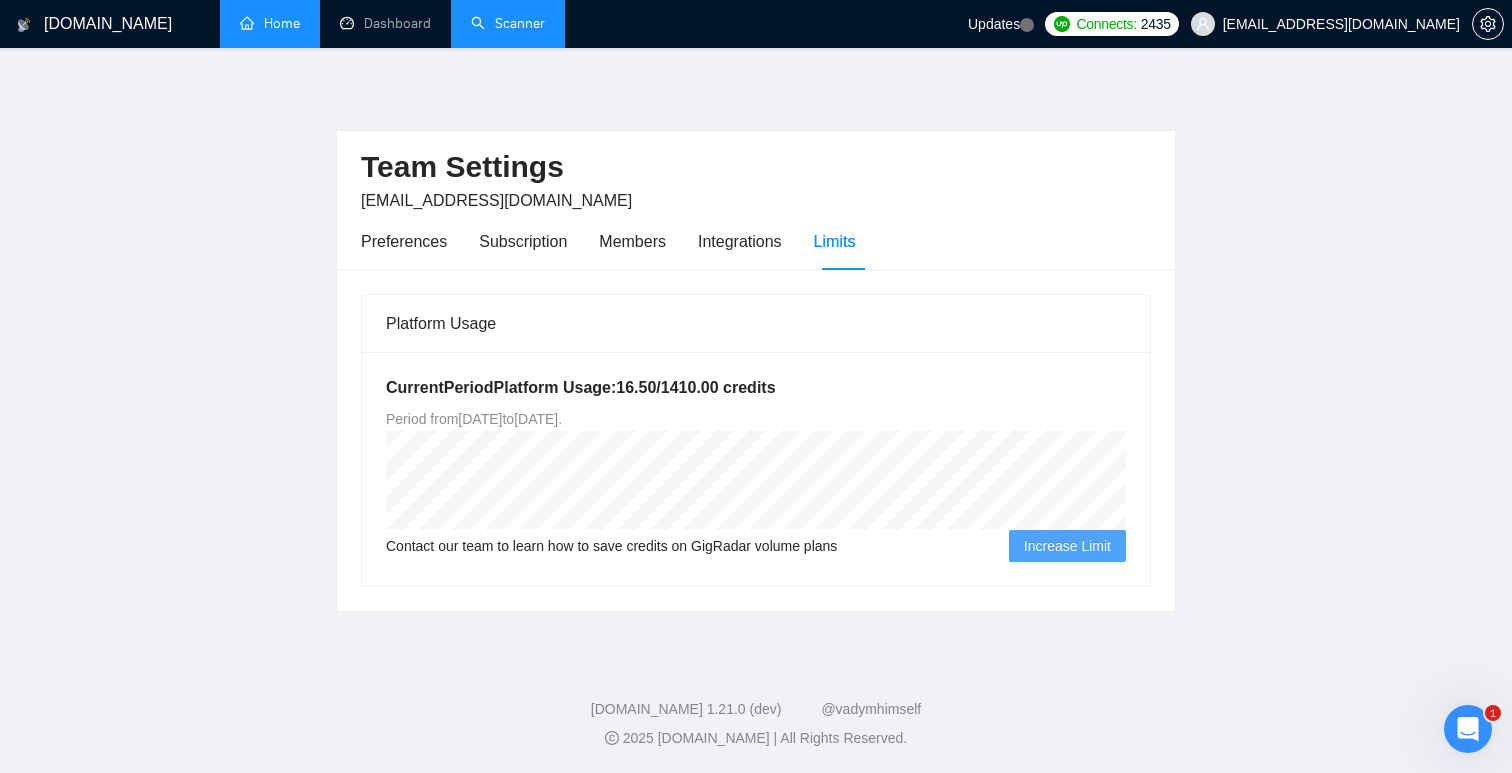 click on "Home" at bounding box center [270, 23] 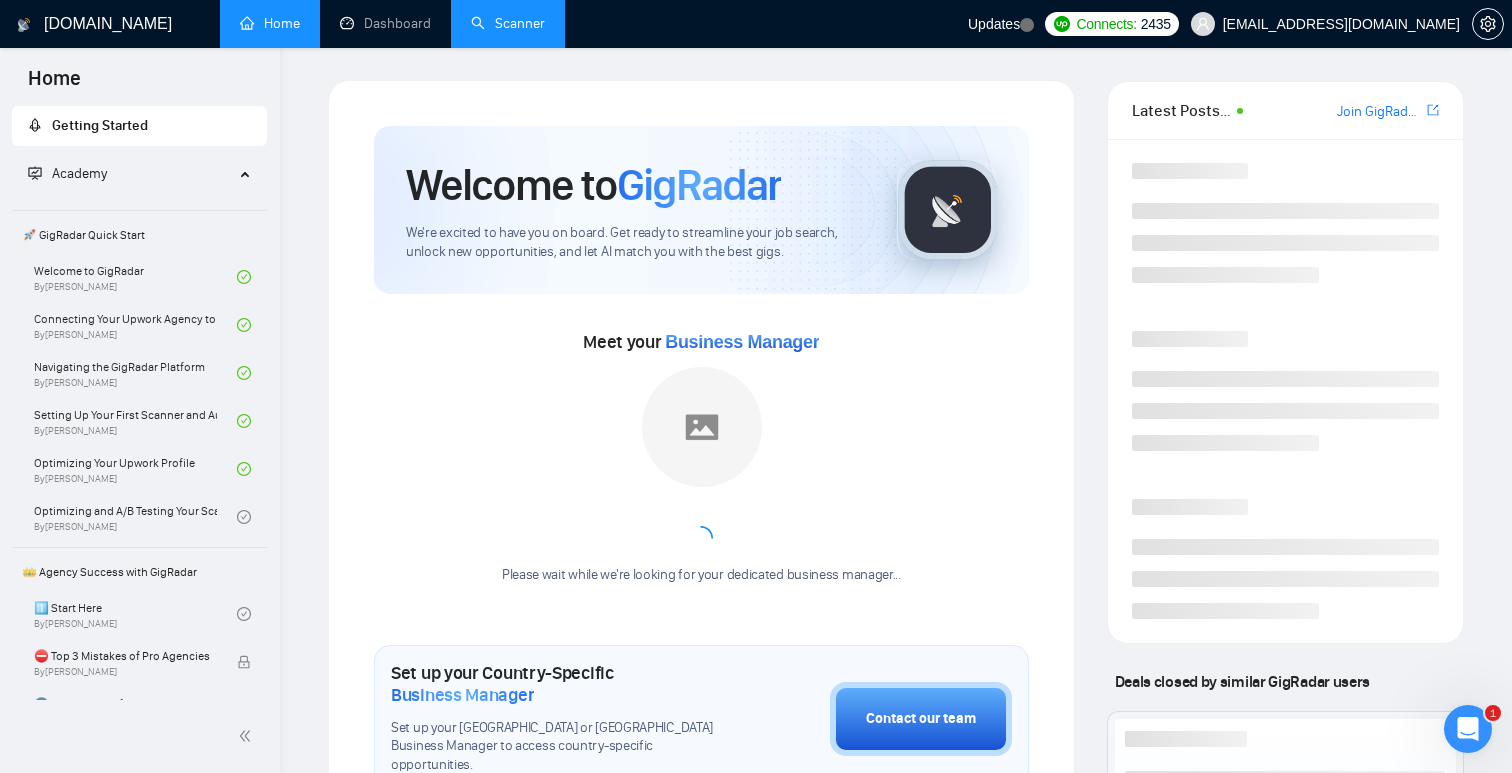 click on "Welcome to  GigRadar We're excited to have you on board. Get ready to streamline your job search, unlock new opportunities, and let AI match you with the best gigs. Meet your   Business Manager   Please wait while we're looking for your dedicated business manager... Set up your Country-Specific  Business Manager Set up your United States or [GEOGRAPHIC_DATA] Business Manager to access country-specific opportunities. Contact our team GigRadar Automation Set Up a   Scanner Enable the scanner for AI matching and real-time job alerts. Enable   Opportunity Alerts Keep updated on top matches and new jobs. Enable   Automatic Proposal Send Never miss any opportunities. GigRadar Community Join GigRadar   Community Connect with the GigRadar Slack Community for updates, job opportunities, partnerships, and support. Make your   First Post Make your first post on GigRadar community. Level Up Your Skill Explore   Academy Open the Academy and open the first lesson. Finish Your First   Academy Lesson" at bounding box center (701, 792) 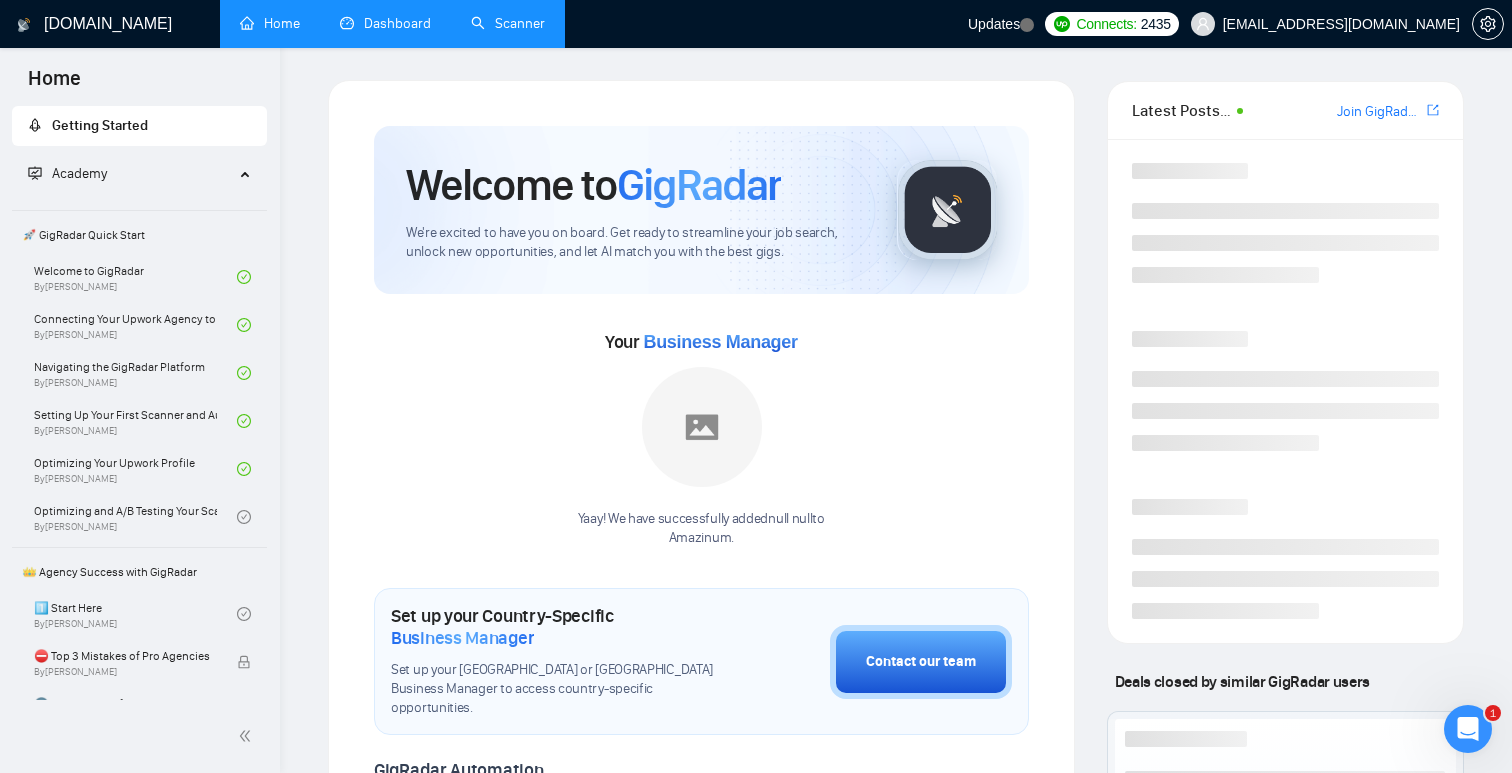 click on "Dashboard" at bounding box center [385, 23] 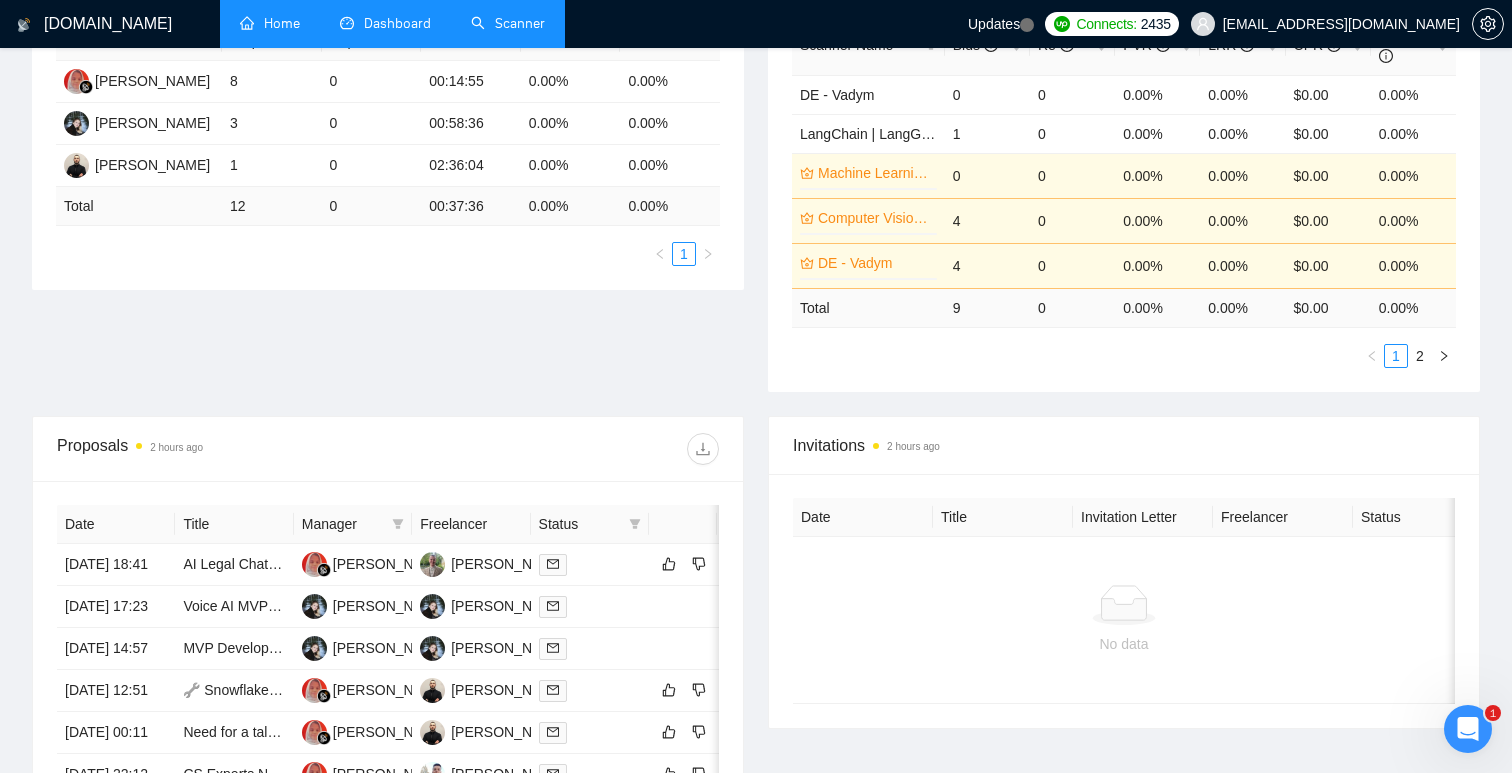 scroll, scrollTop: 0, scrollLeft: 0, axis: both 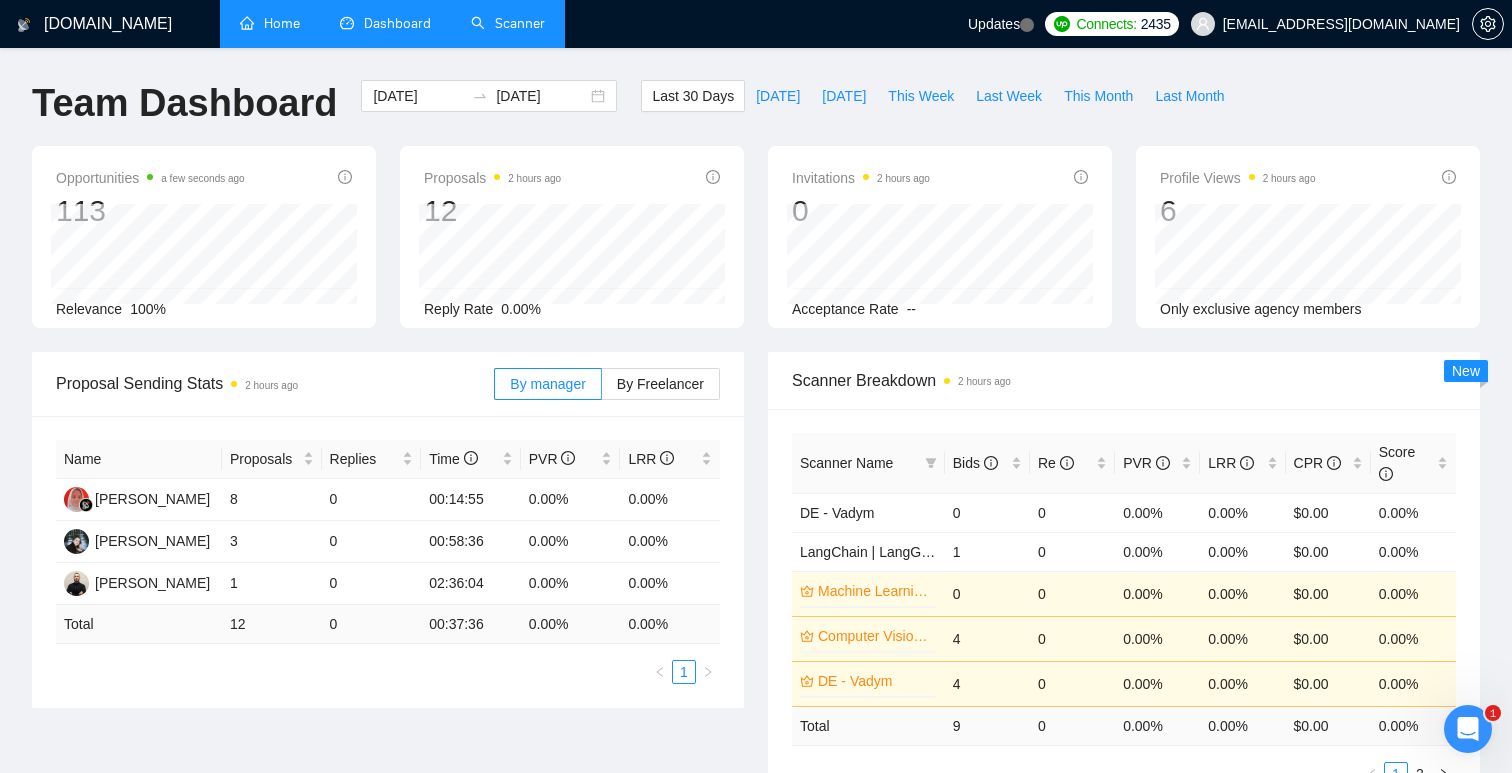click on "Home" at bounding box center (270, 23) 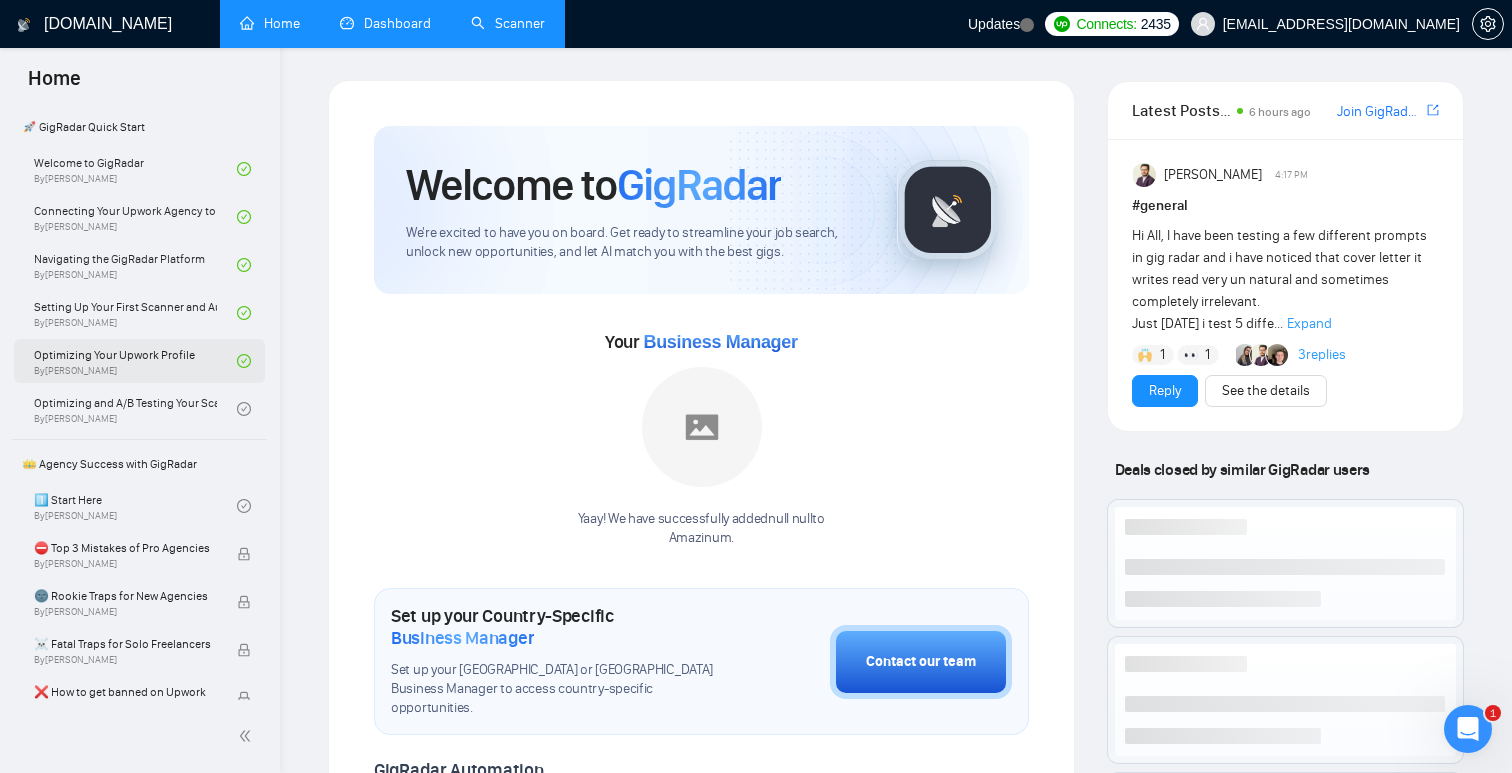 scroll, scrollTop: 135, scrollLeft: 0, axis: vertical 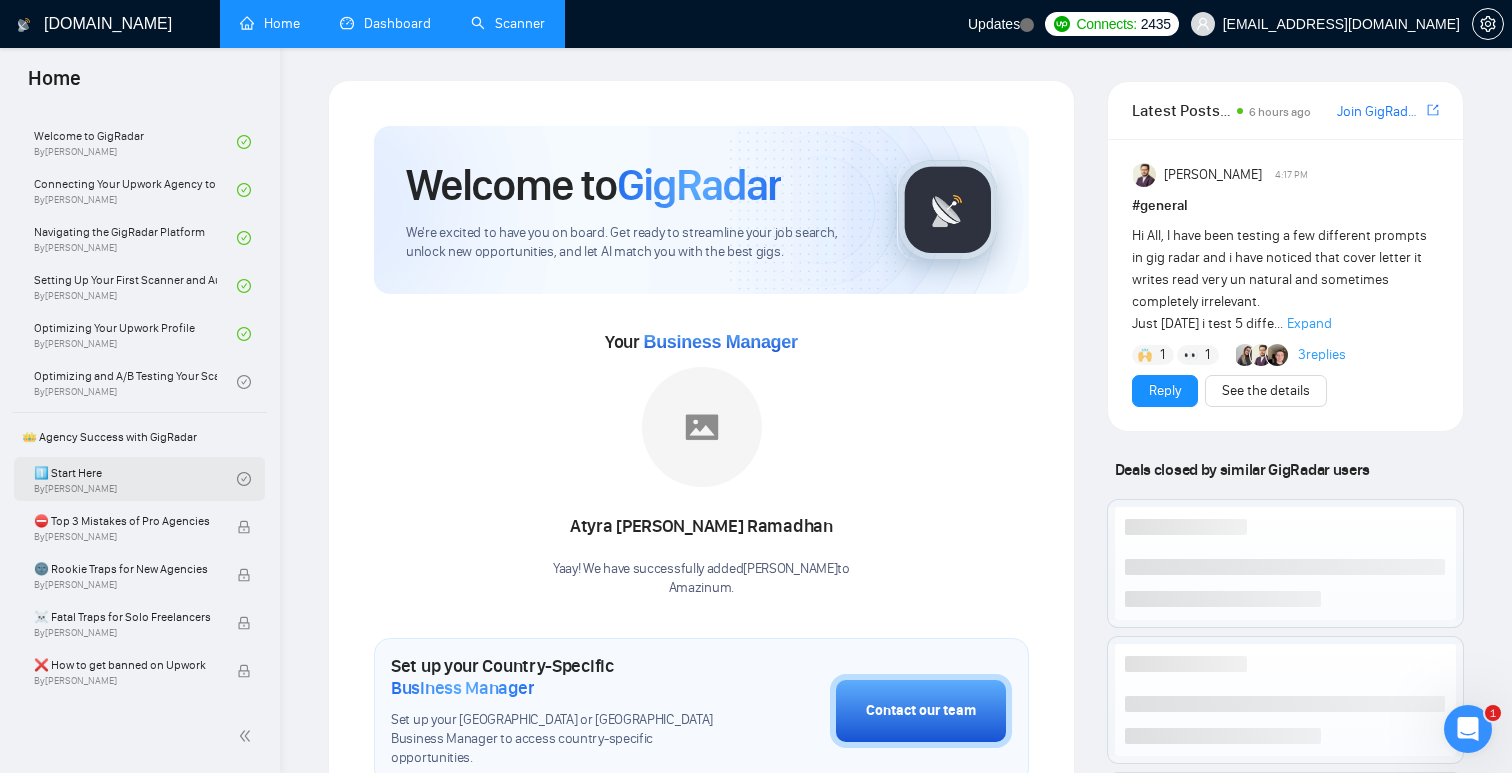 click on "1️⃣ Start Here By  [PERSON_NAME]" at bounding box center [135, 479] 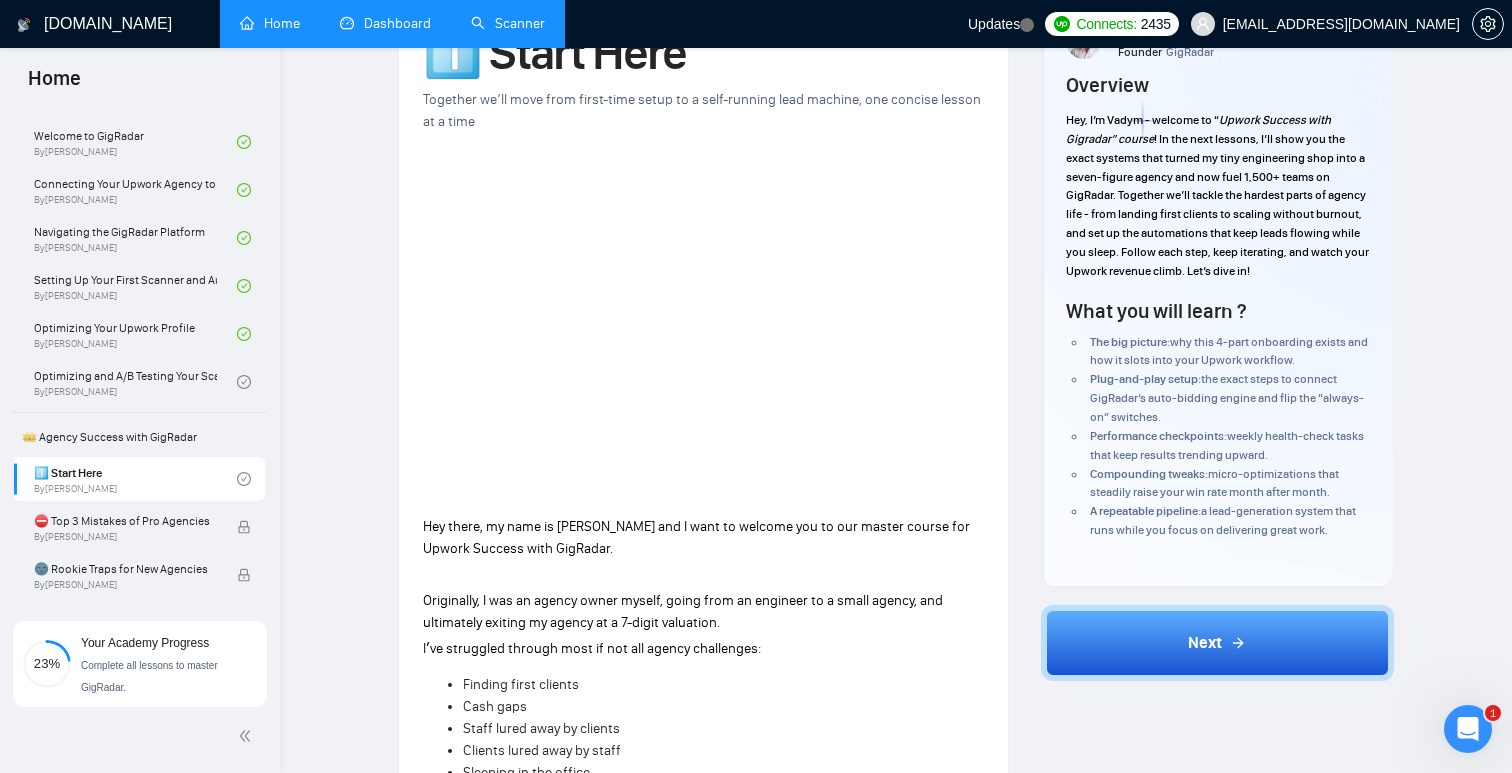 scroll, scrollTop: 351, scrollLeft: 0, axis: vertical 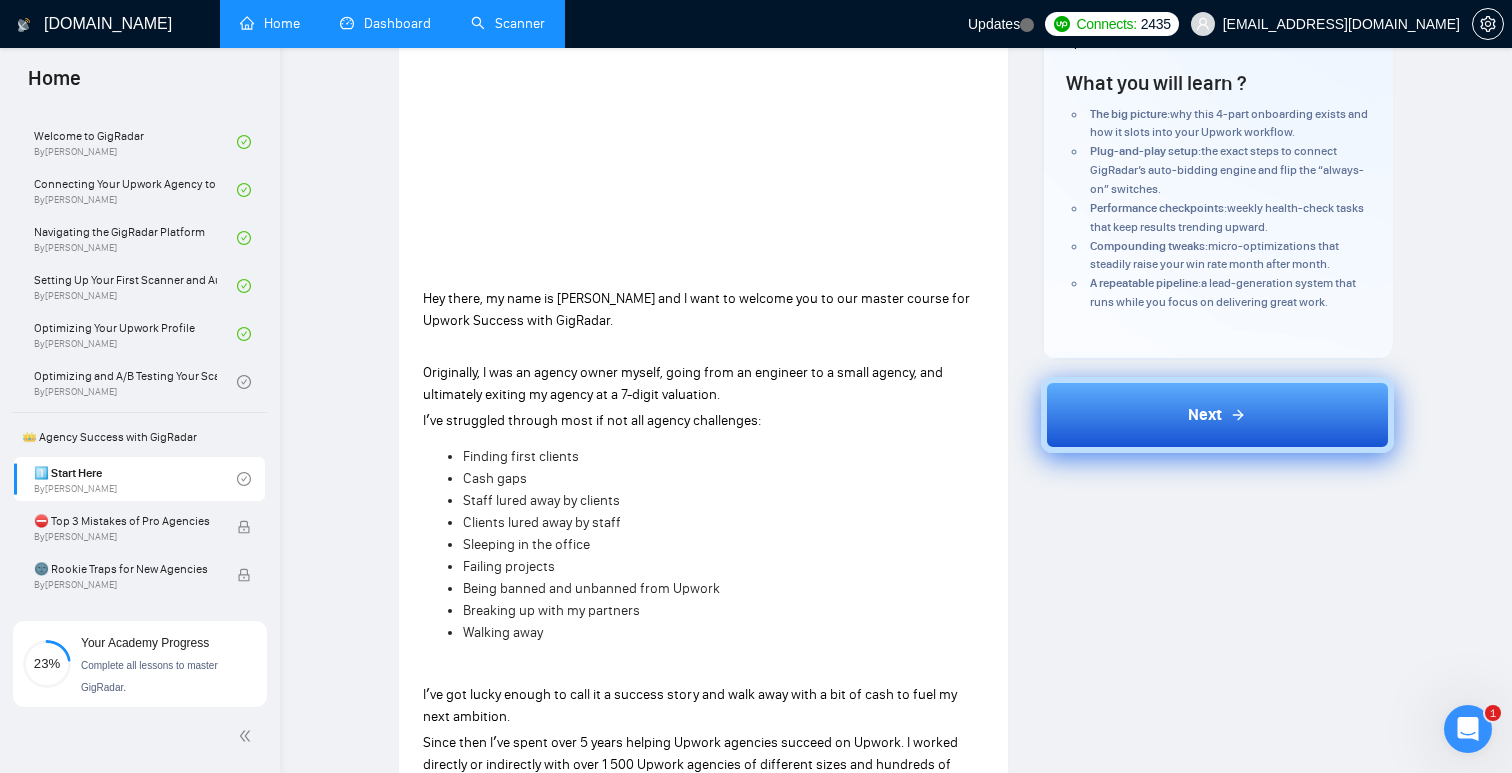 click on "Next" at bounding box center (1218, 415) 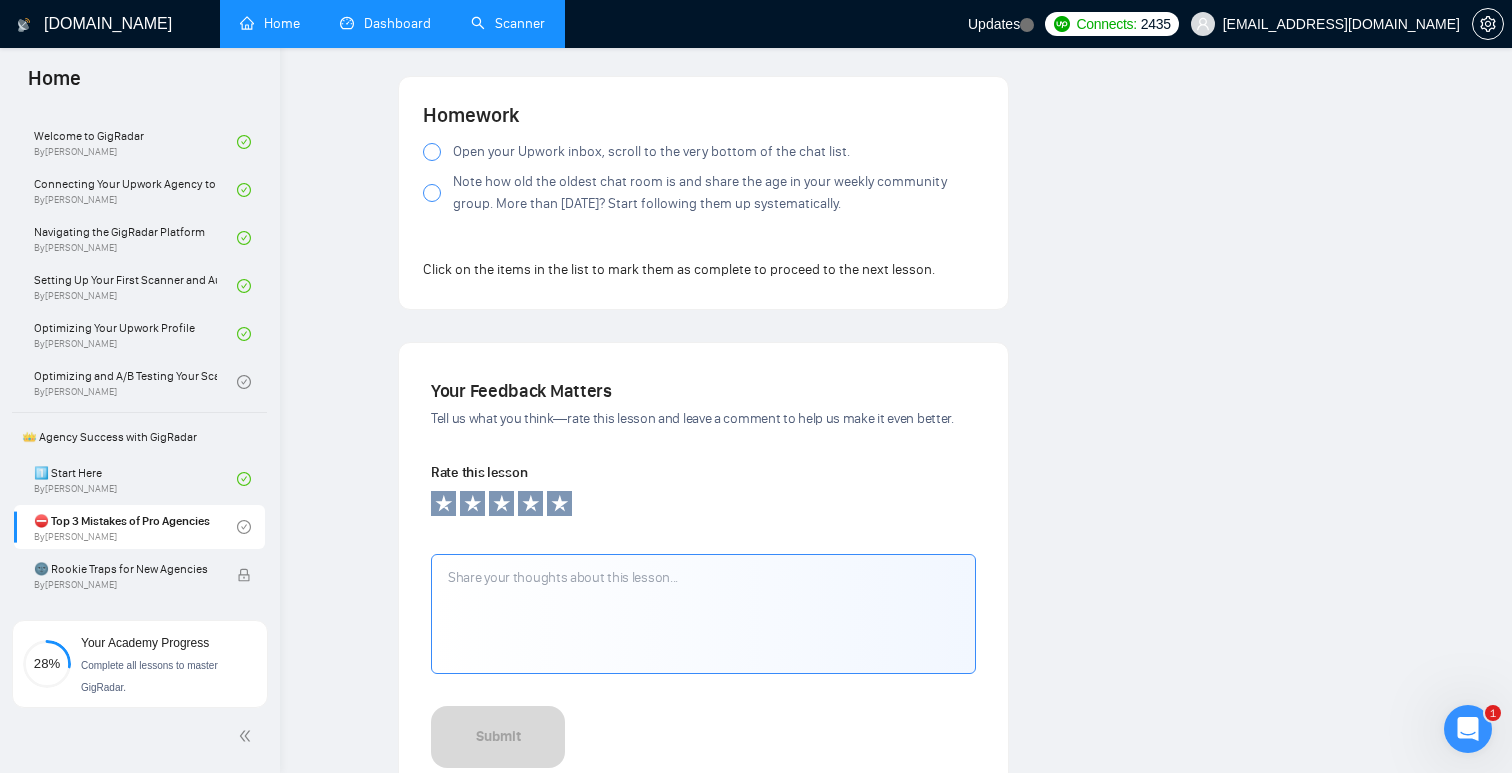scroll, scrollTop: 1855, scrollLeft: 0, axis: vertical 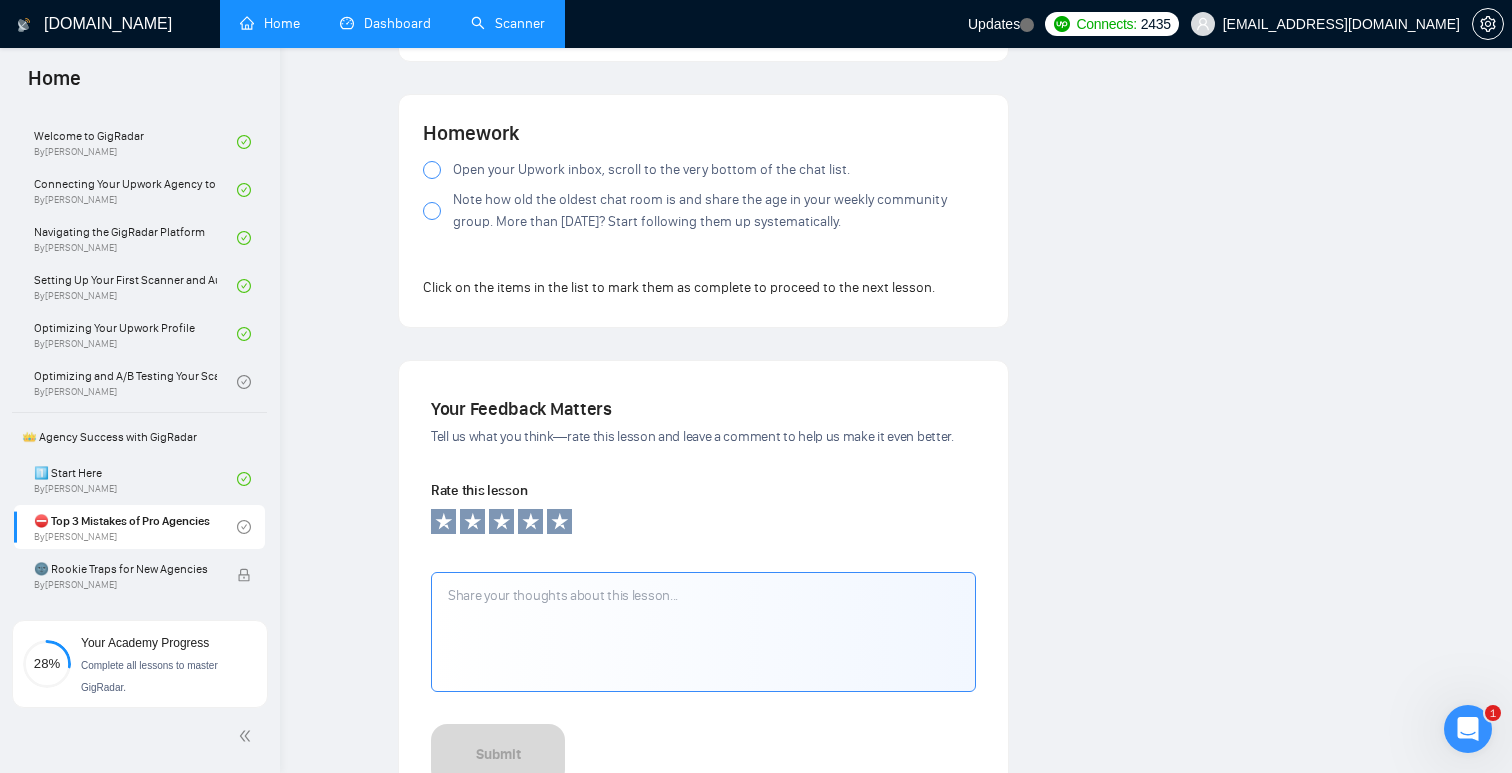 click on "Open your Upwork inbox, scroll to the very bottom of the chat list." at bounding box center [651, 170] 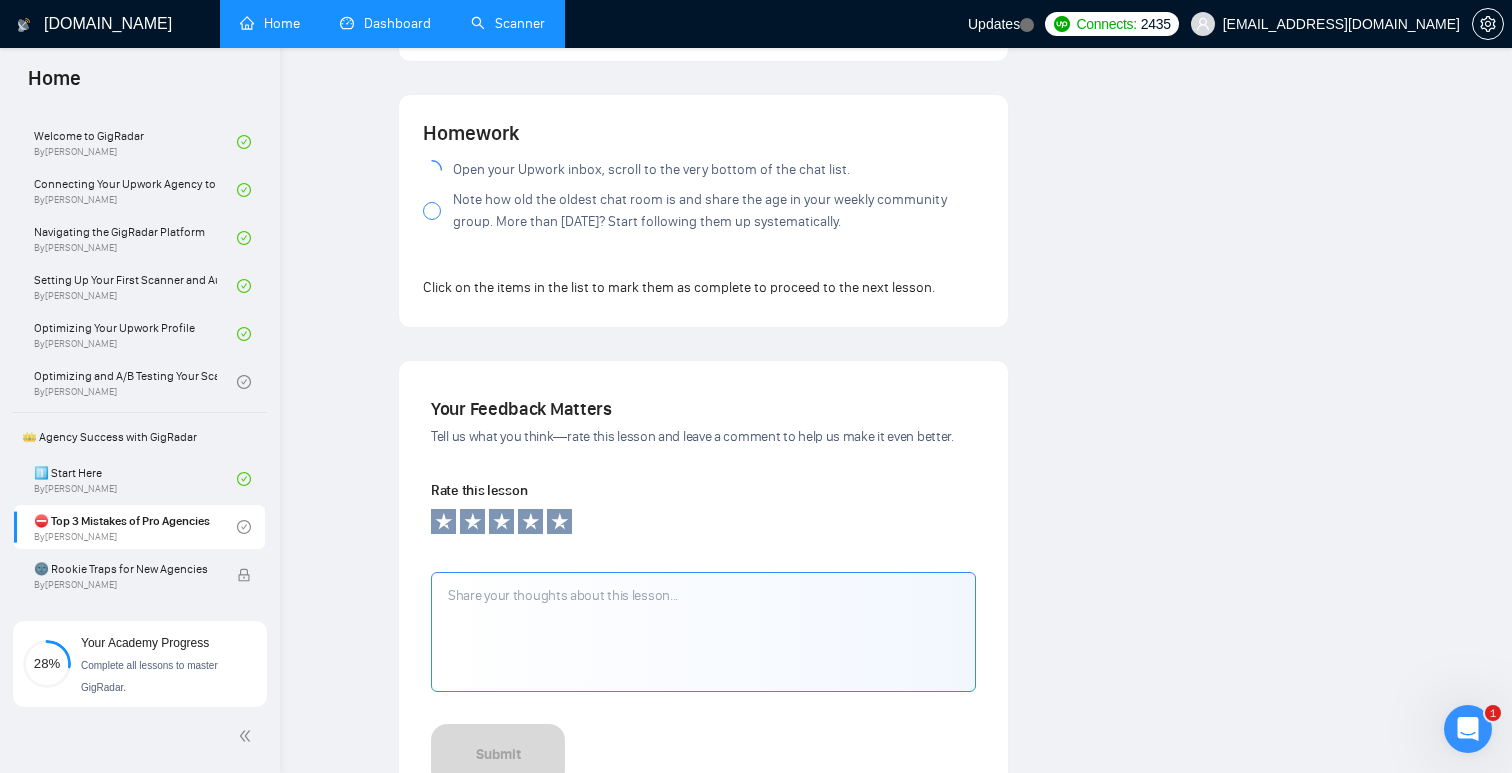 click on "Note how old the oldest chat room is and share the age in your weekly community group. More than [DATE]? Start following them up systematically." at bounding box center [718, 211] 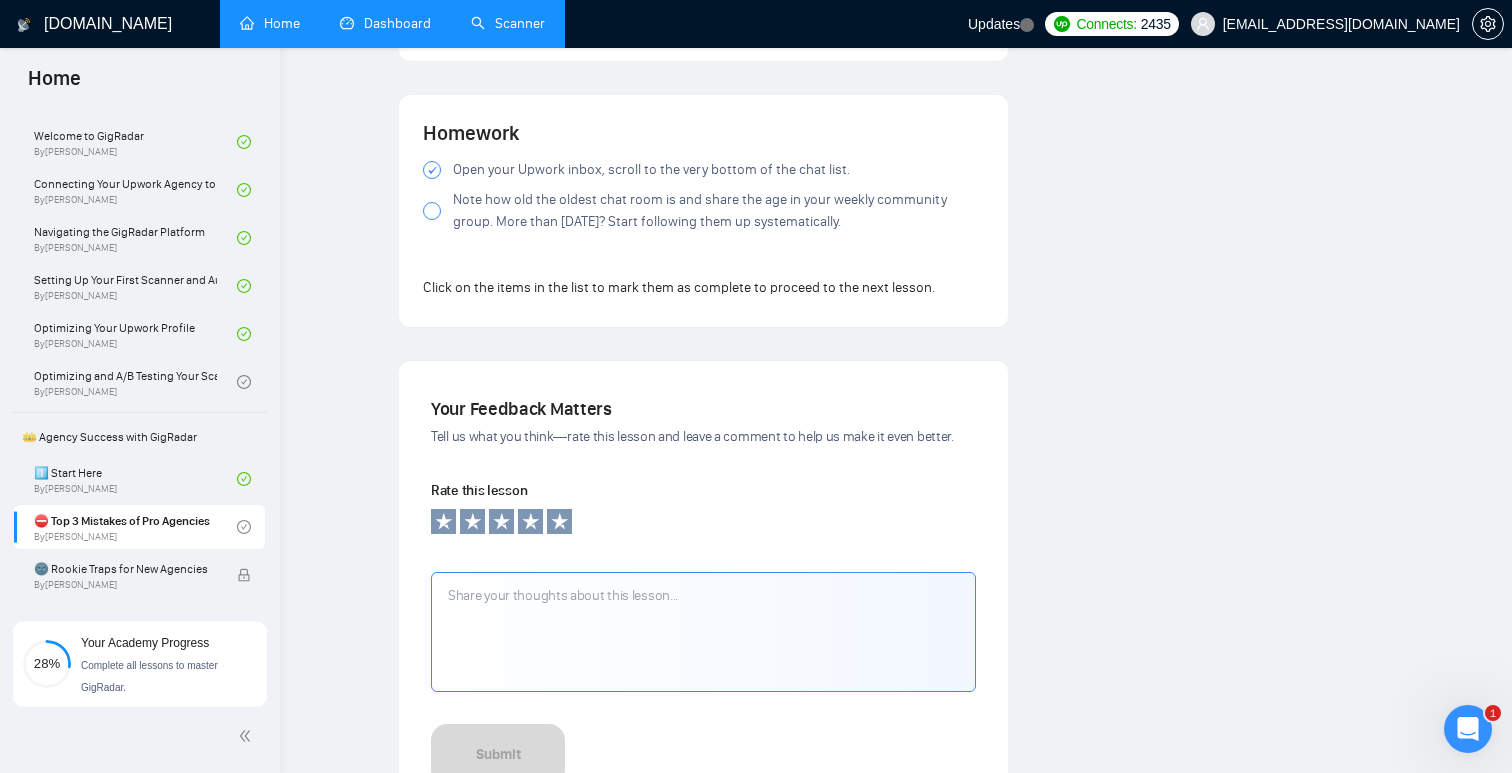 click on "Note how old the oldest chat room is and share the age in your weekly community group. More than [DATE]? Start following them up systematically." at bounding box center (718, 211) 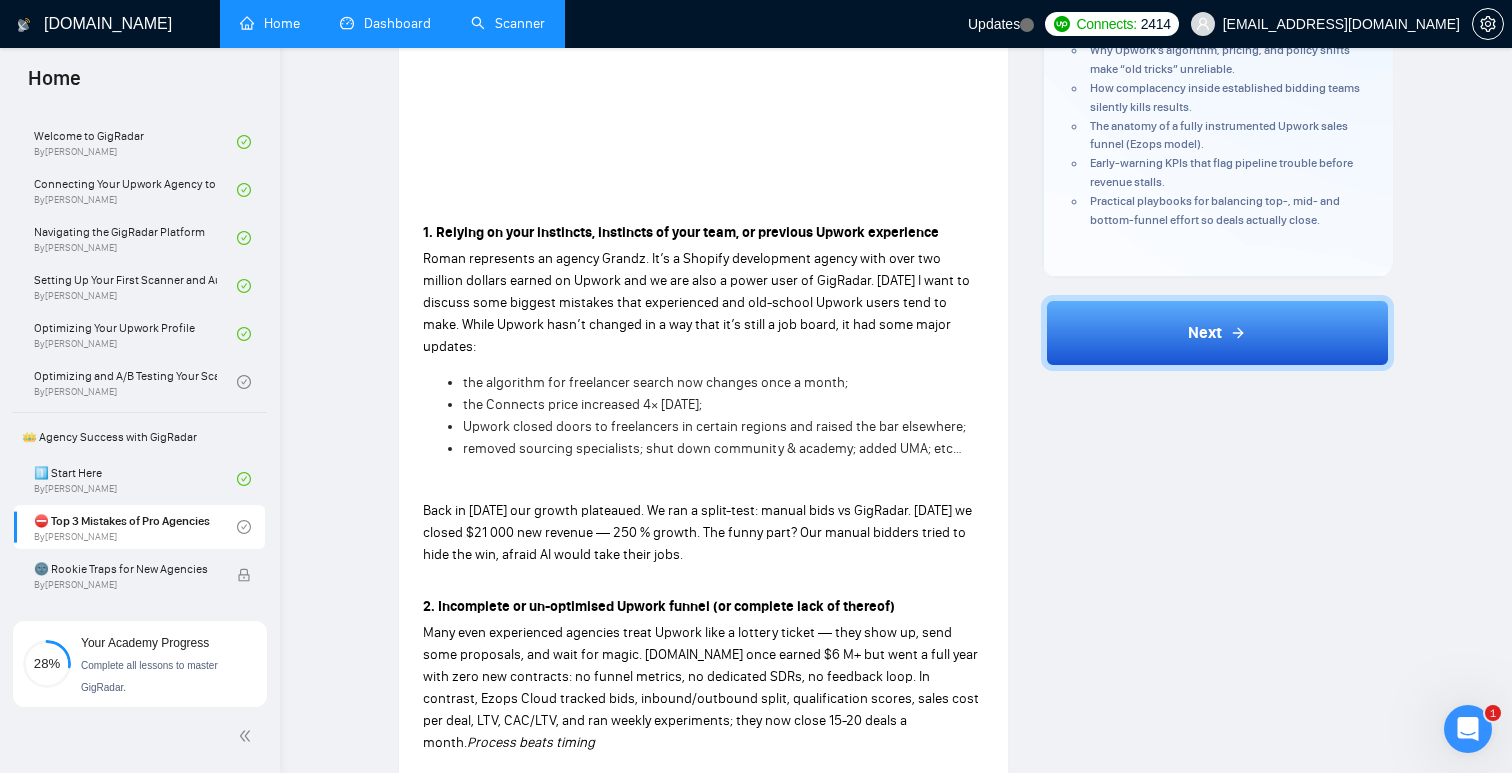 scroll, scrollTop: 456, scrollLeft: 0, axis: vertical 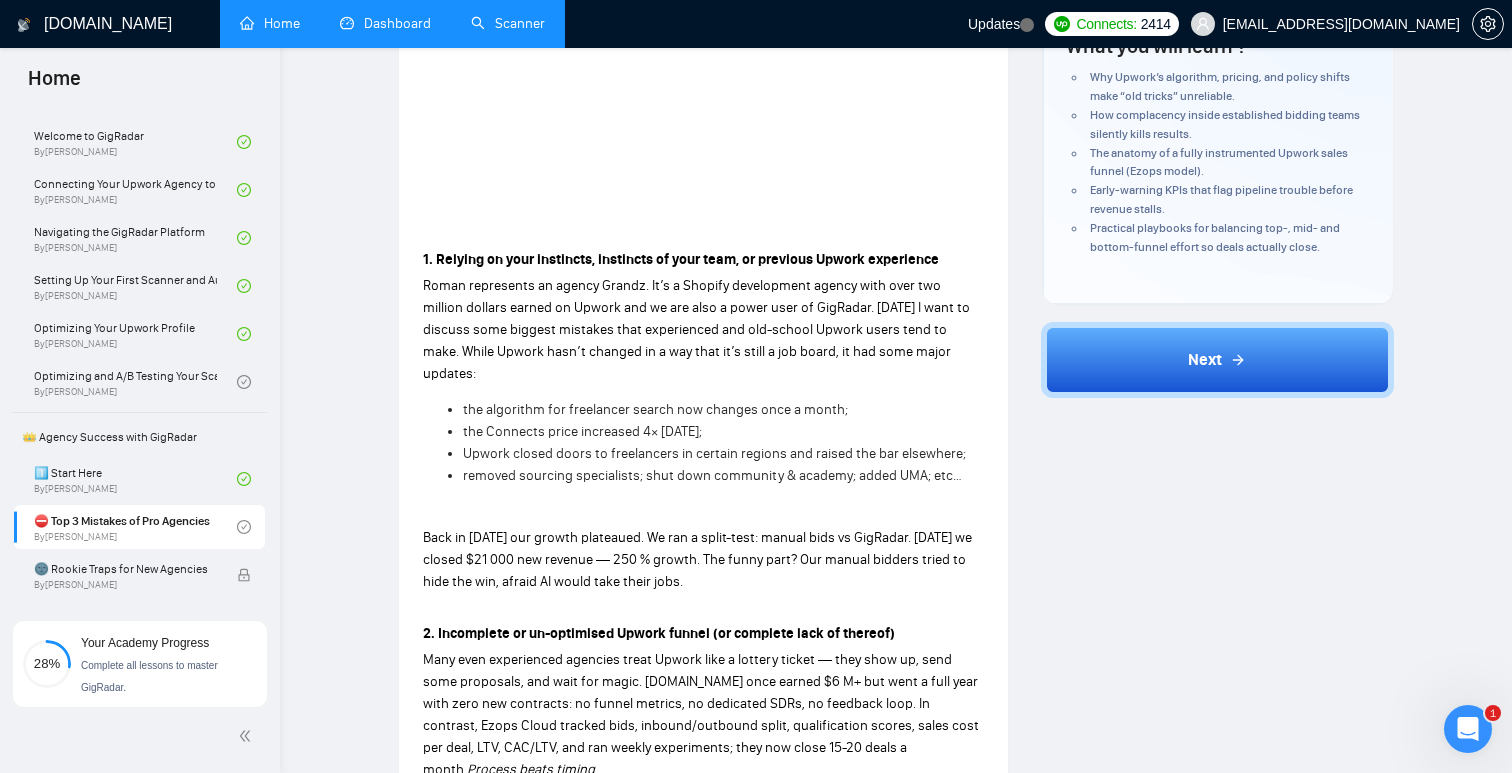 click on "Next" at bounding box center (1218, 360) 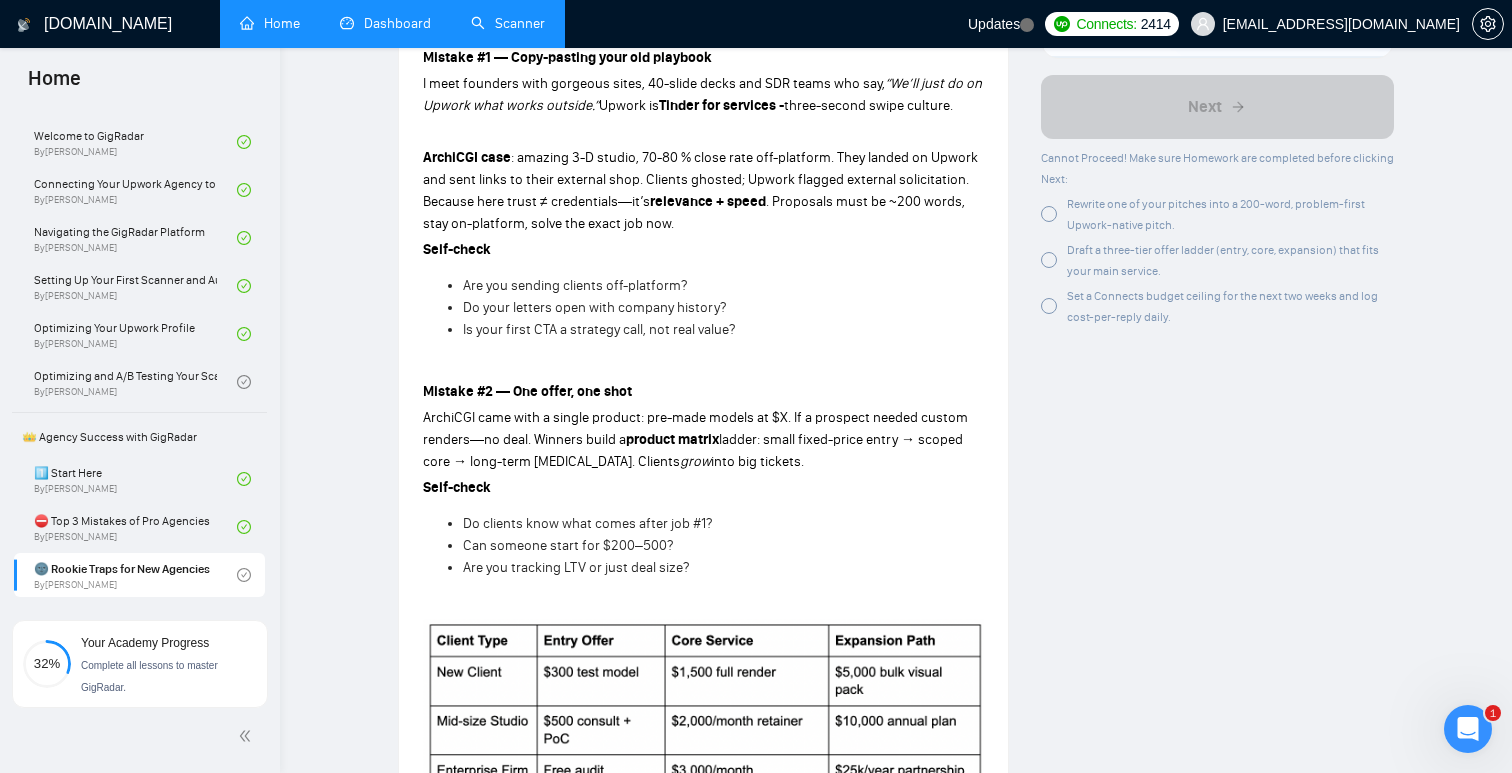 scroll, scrollTop: 839, scrollLeft: 0, axis: vertical 